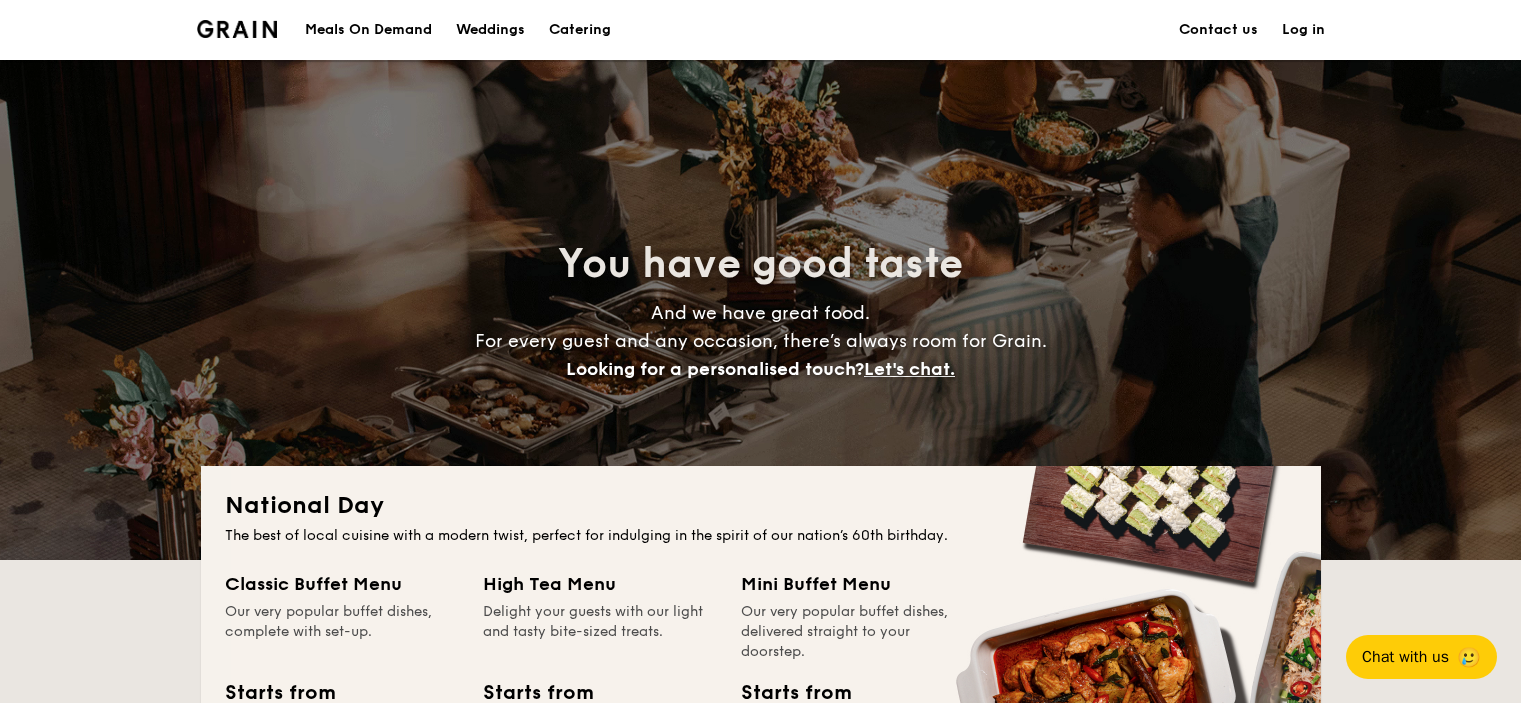 scroll, scrollTop: 200, scrollLeft: 0, axis: vertical 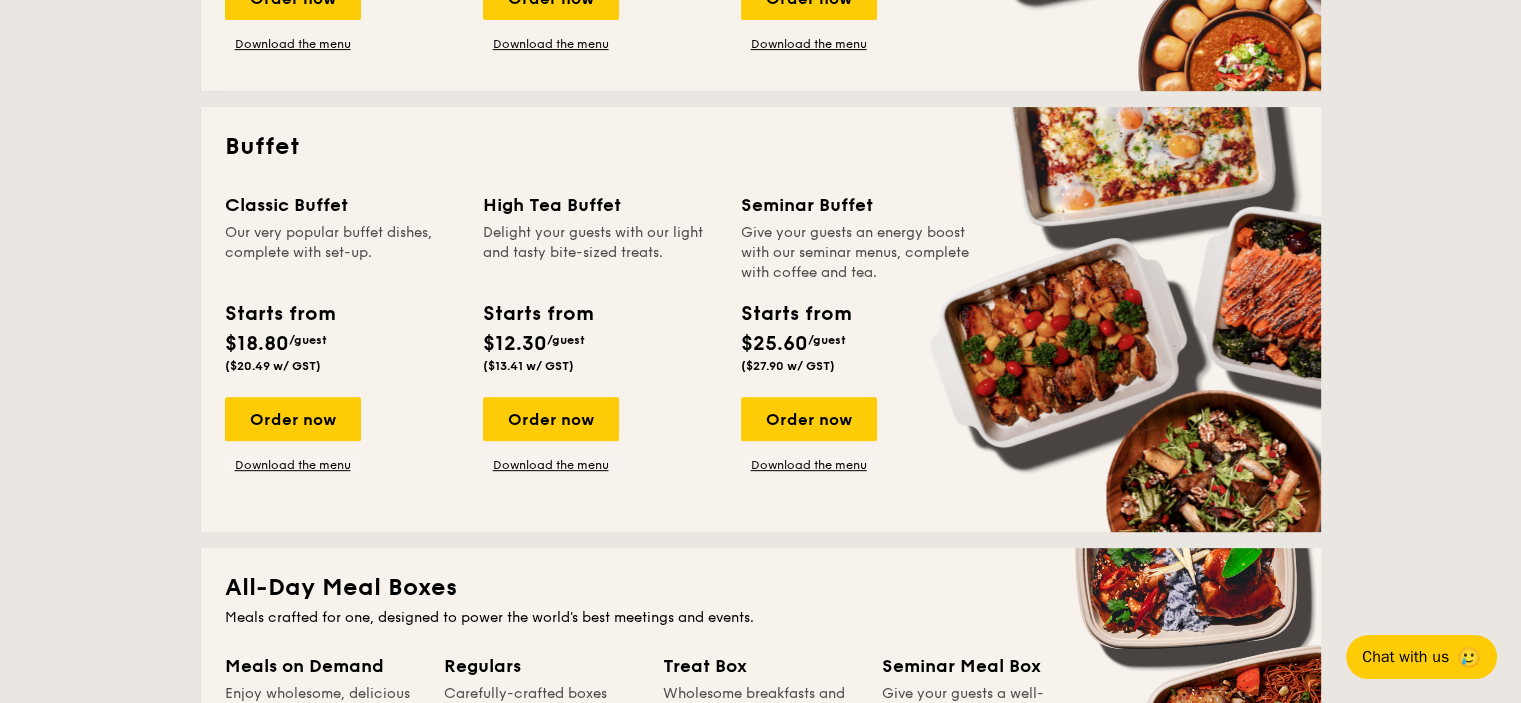 drag, startPoint x: 307, startPoint y: 199, endPoint x: 331, endPoint y: 231, distance: 40 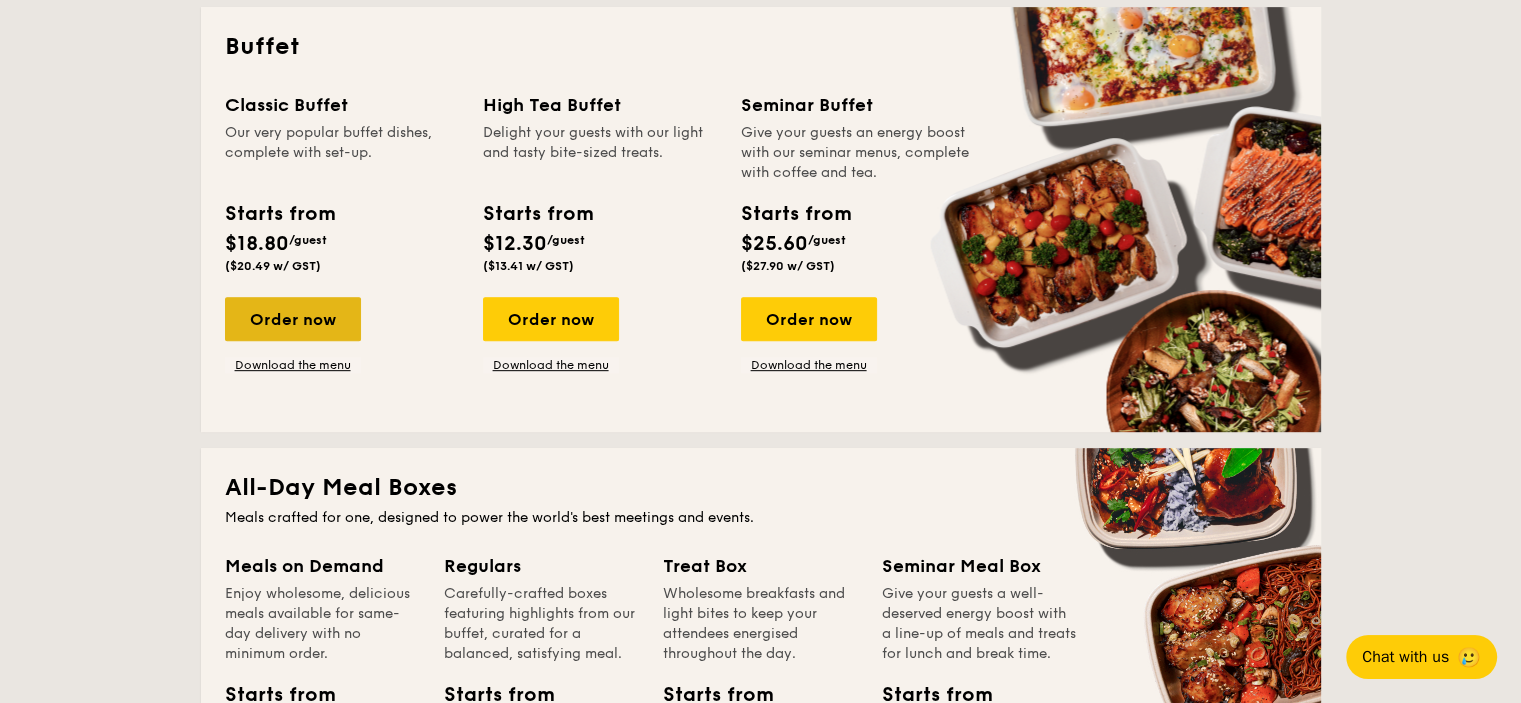 click on "Order now" at bounding box center (293, 319) 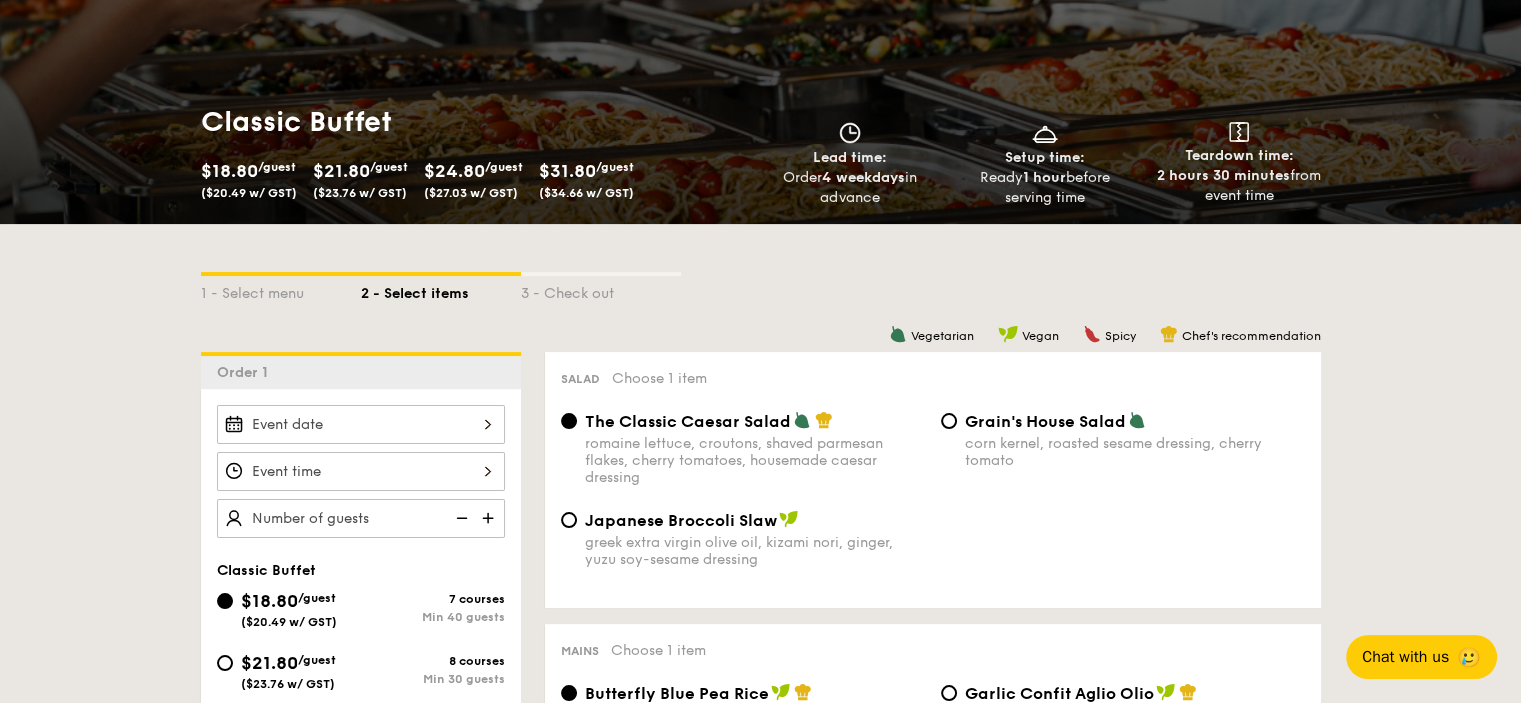 scroll, scrollTop: 0, scrollLeft: 0, axis: both 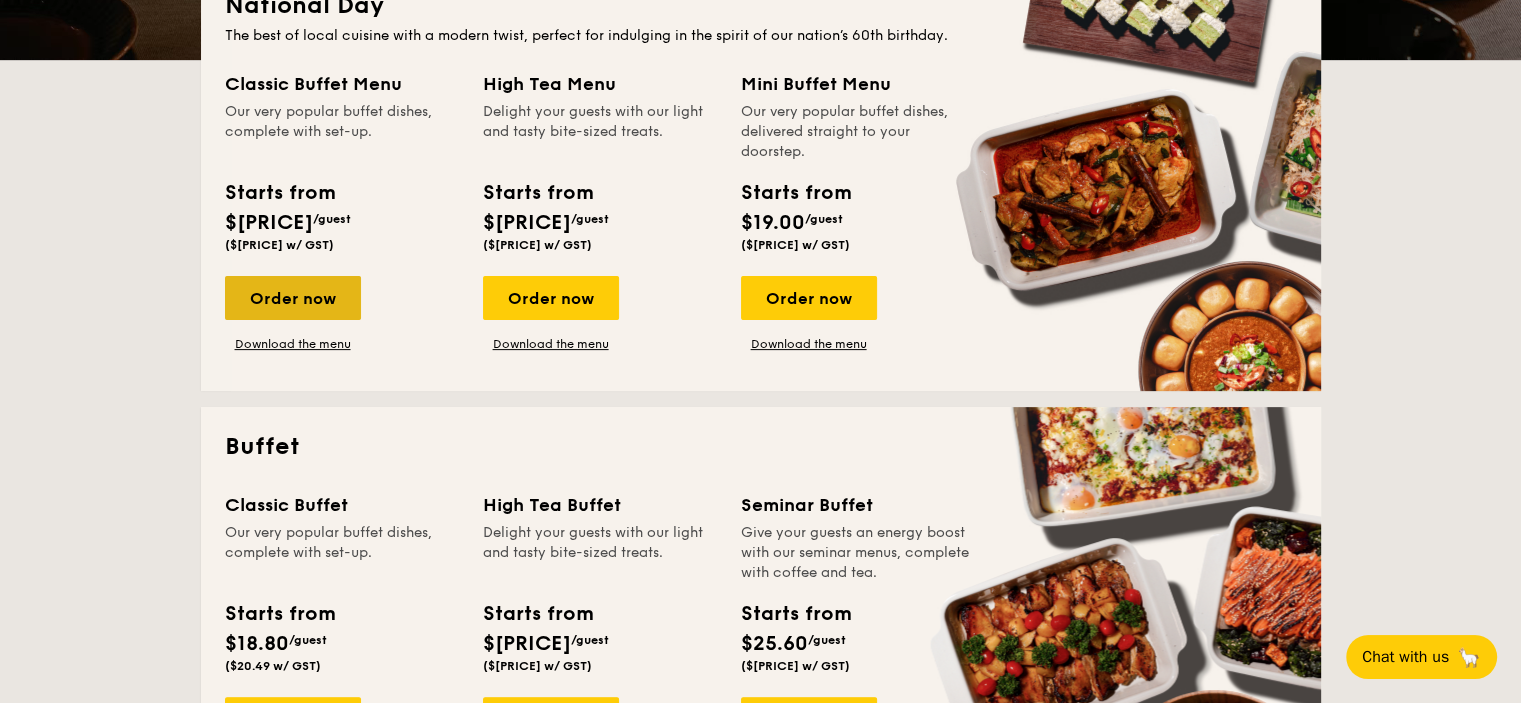click on "Order now" at bounding box center (293, 298) 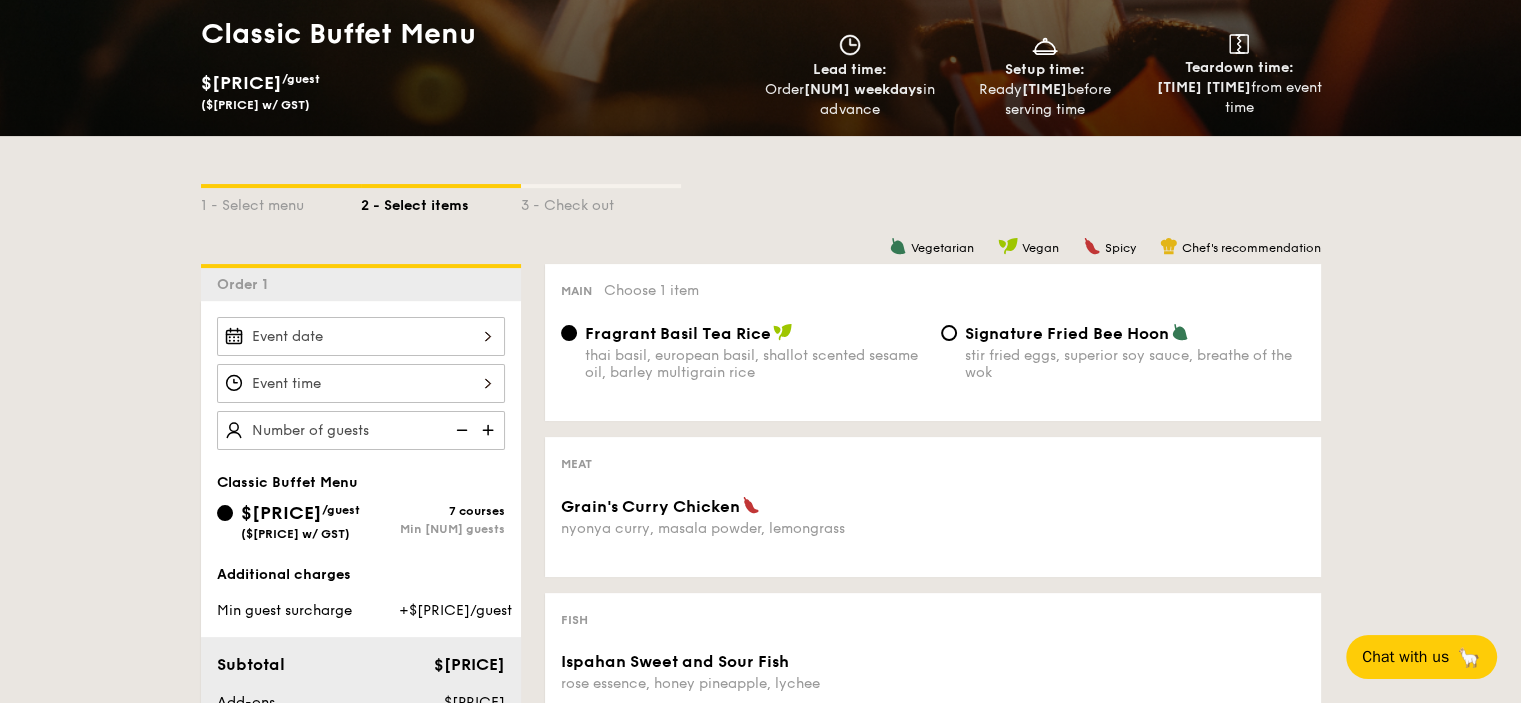 scroll, scrollTop: 800, scrollLeft: 0, axis: vertical 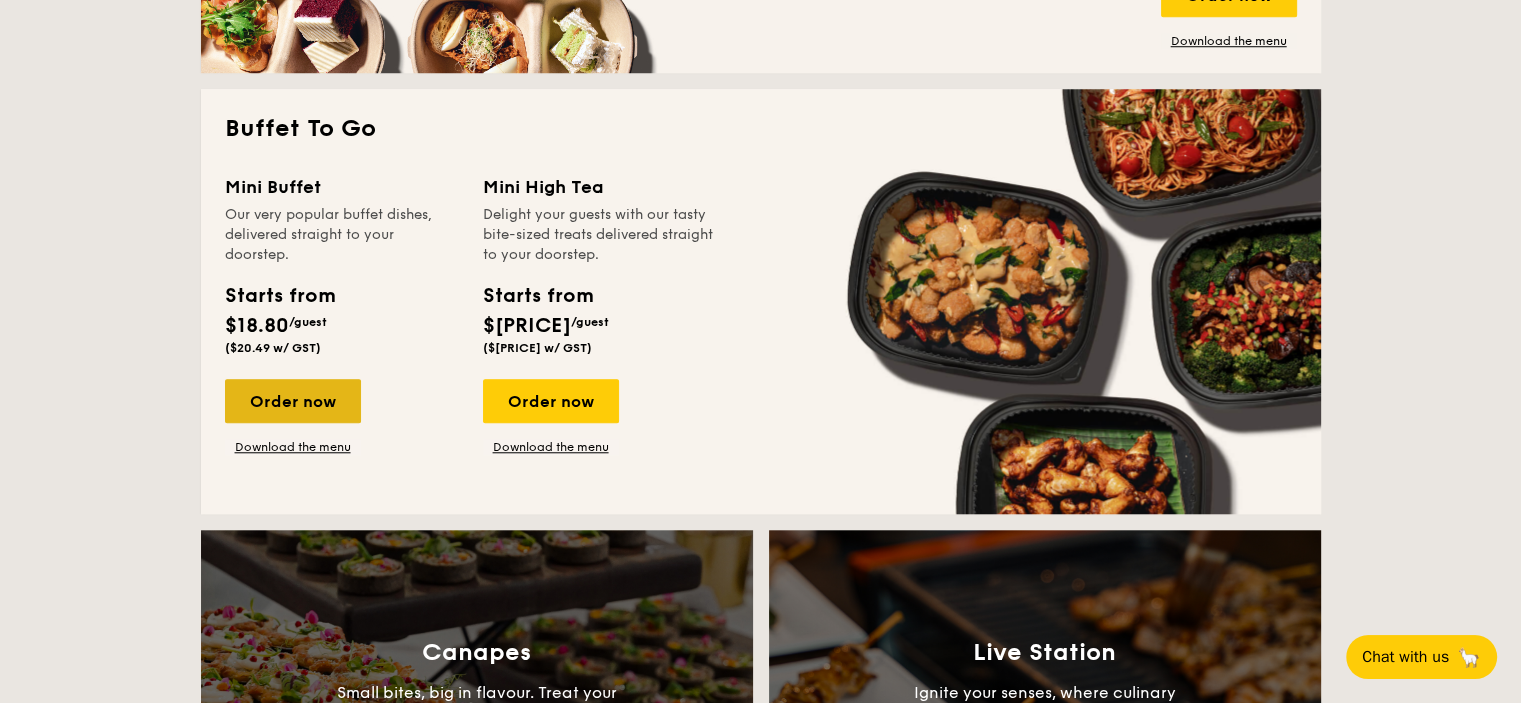 click on "Order now" at bounding box center (293, 401) 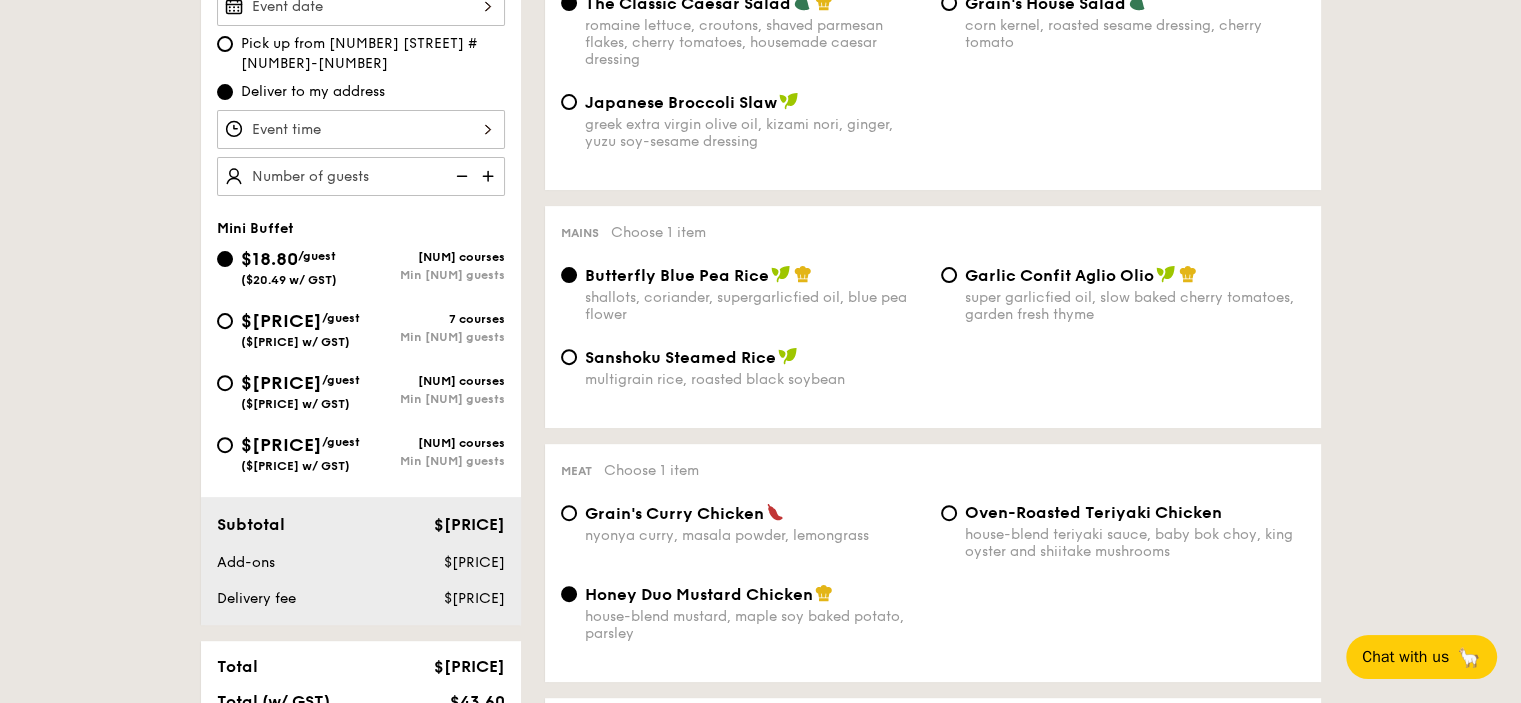 scroll, scrollTop: 600, scrollLeft: 0, axis: vertical 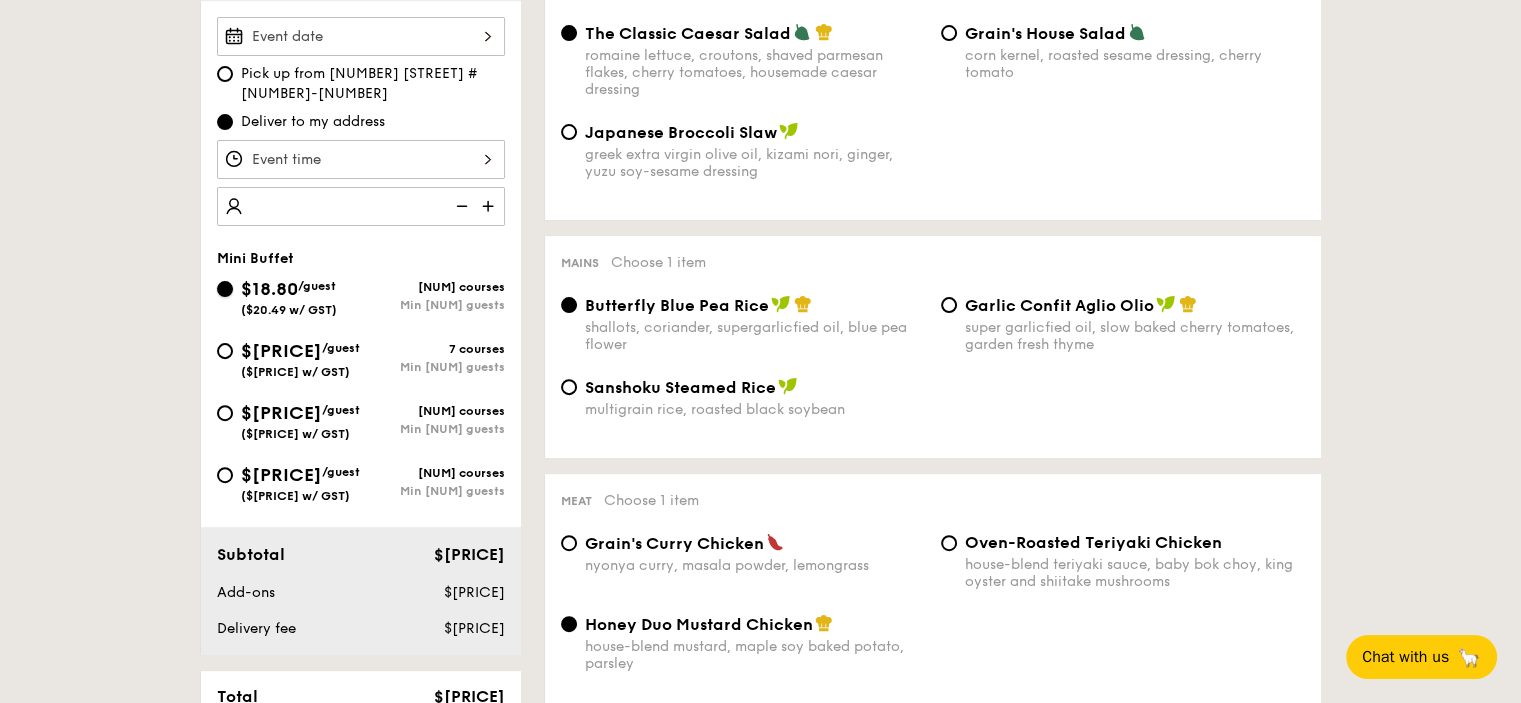 type on "20 guests" 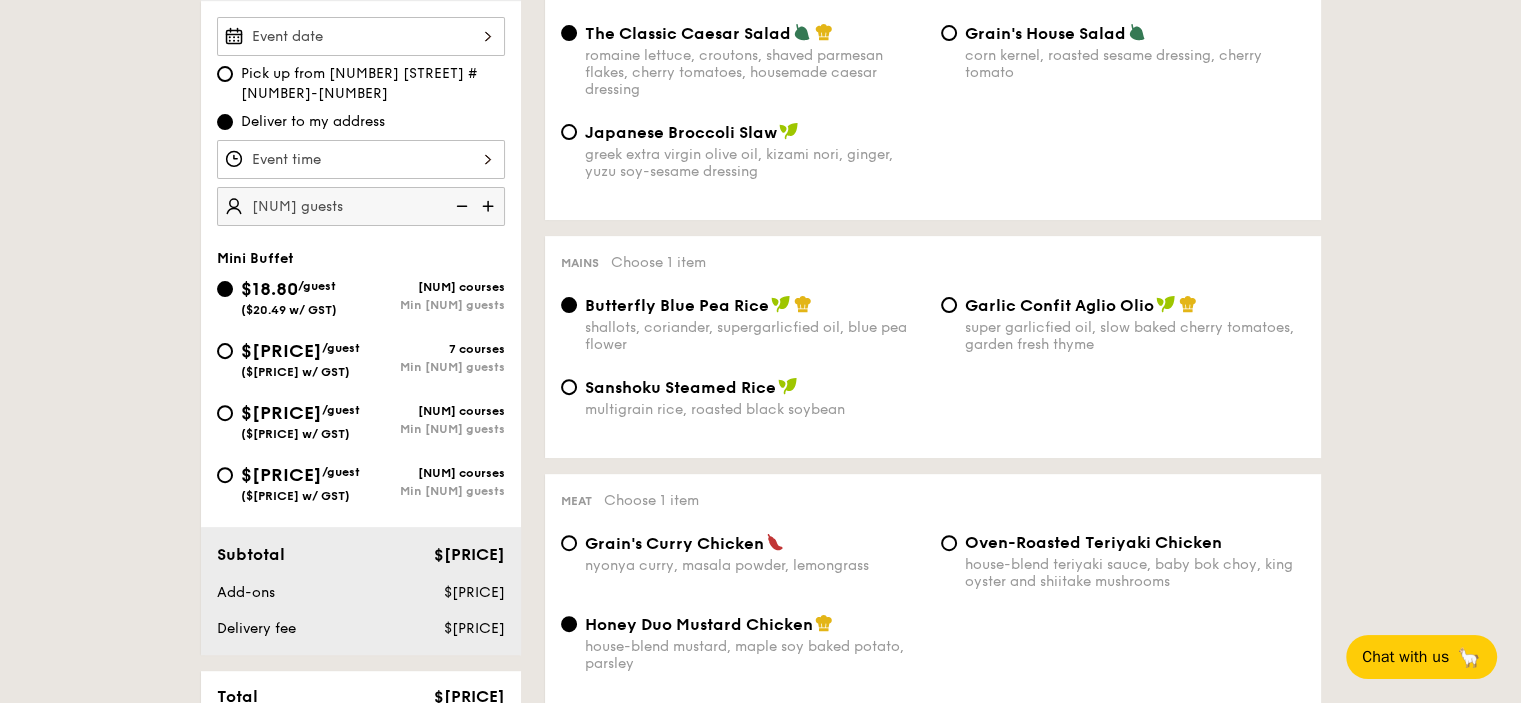 click on "1 - Select menu
2 - Select items
3 - Check out
Order 1
Pick up from 5 Burn Road #05-01
Deliver to my address
20 guests
Mini Buffet
$18.80
/guest
($20.49 w/ GST)
6 courses
Min 20 guests
$21.80
/guest
($23.76 w/ GST)
7 courses
Min 20 guests
$24.80
/guest
($27.03 w/ GST)
8 courses
Min 15 guests
$31.80
/guest
($34.66 w/ GST)
9 courses
Min 10 guests
Subtotal
$376.00
Add-ons
$0.00
Delivery fee
$40.00
Total
$416.00
Total (w/ GST)
$453.44
+ Add another order" at bounding box center [760, 1842] 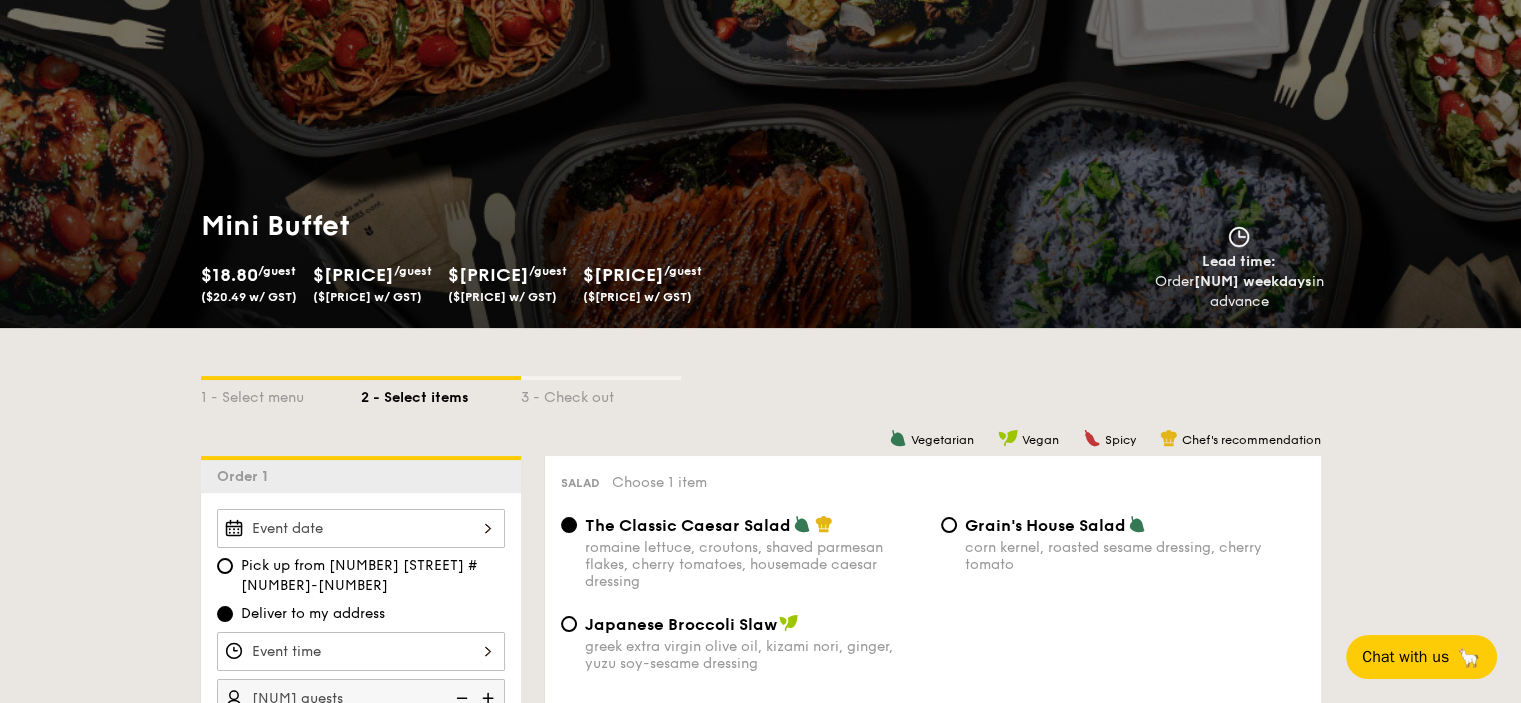 scroll, scrollTop: 0, scrollLeft: 0, axis: both 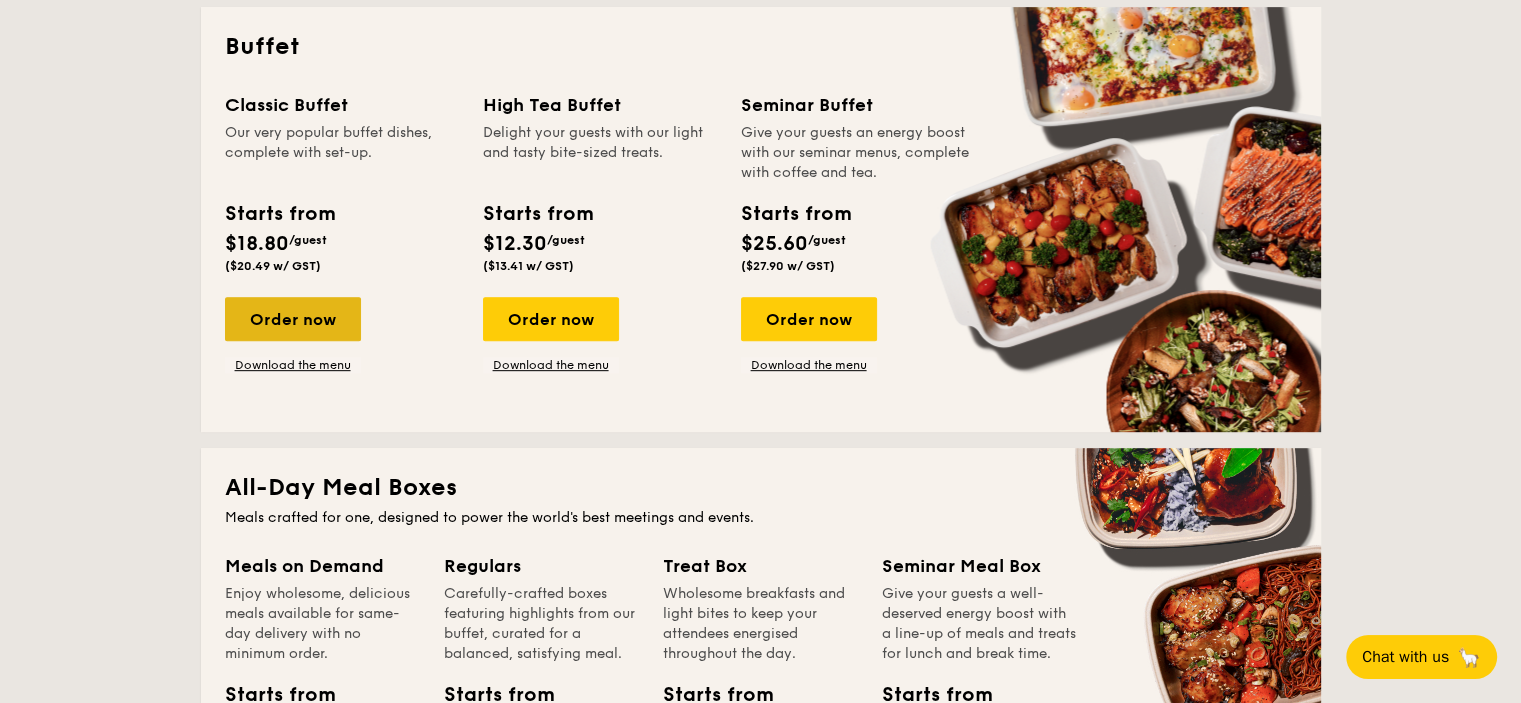 click on "Order now" at bounding box center [293, 319] 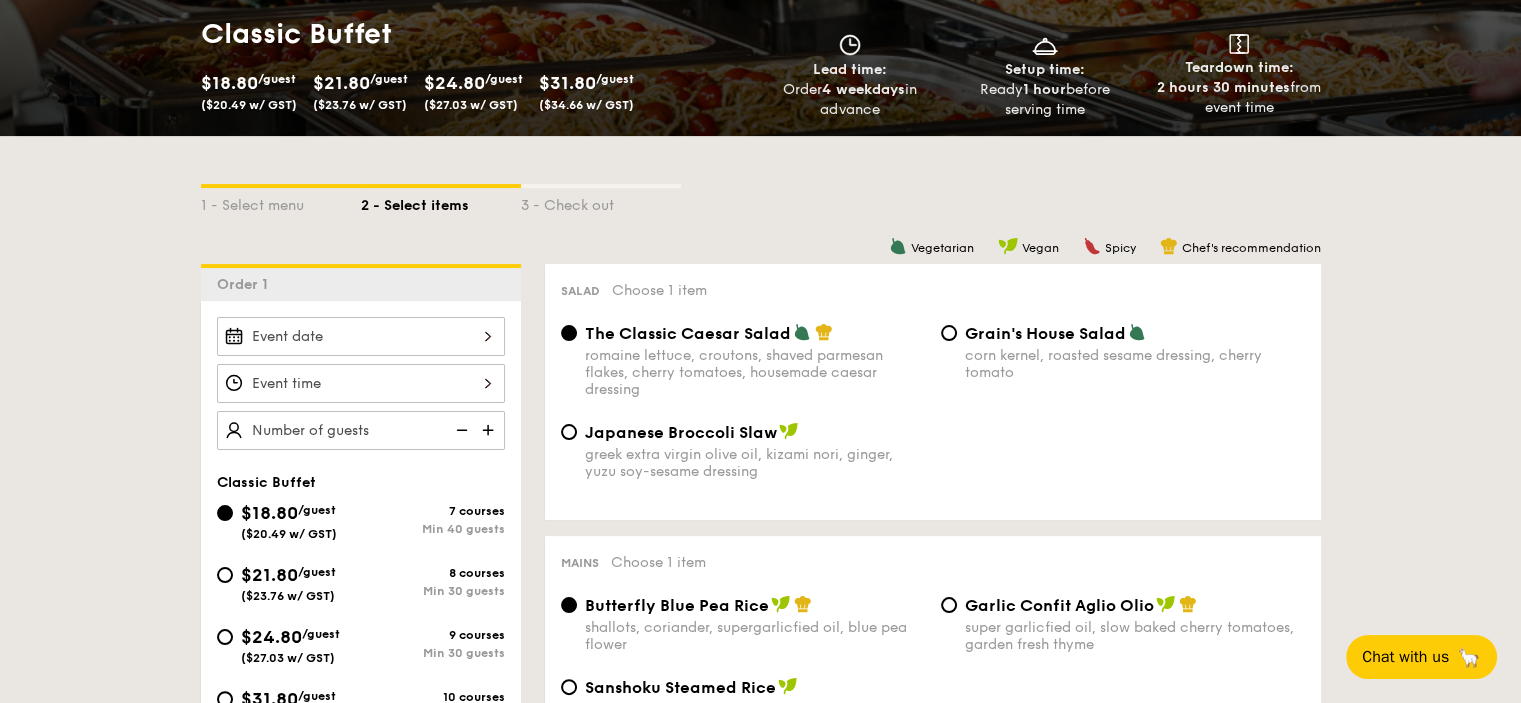 scroll, scrollTop: 600, scrollLeft: 0, axis: vertical 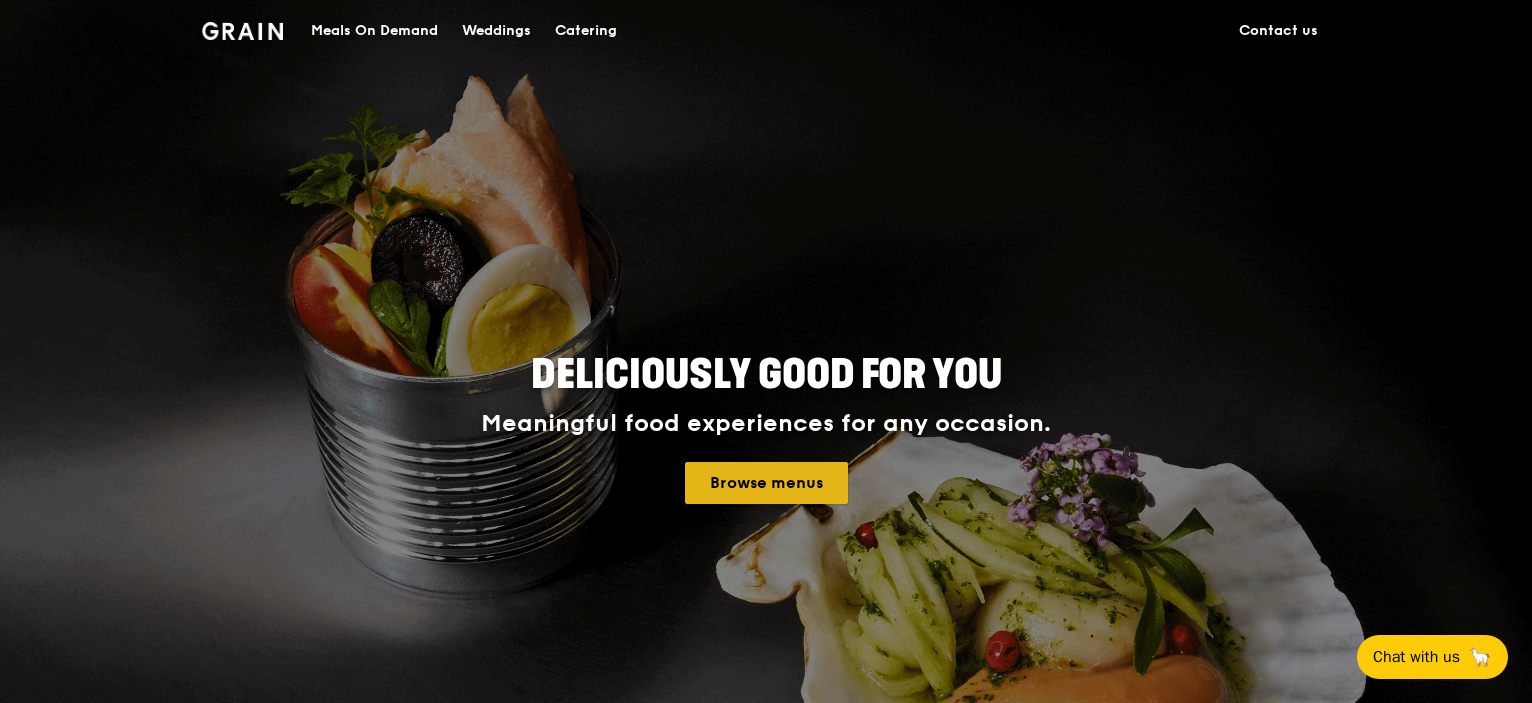 click on "Browse menus" at bounding box center [766, 483] 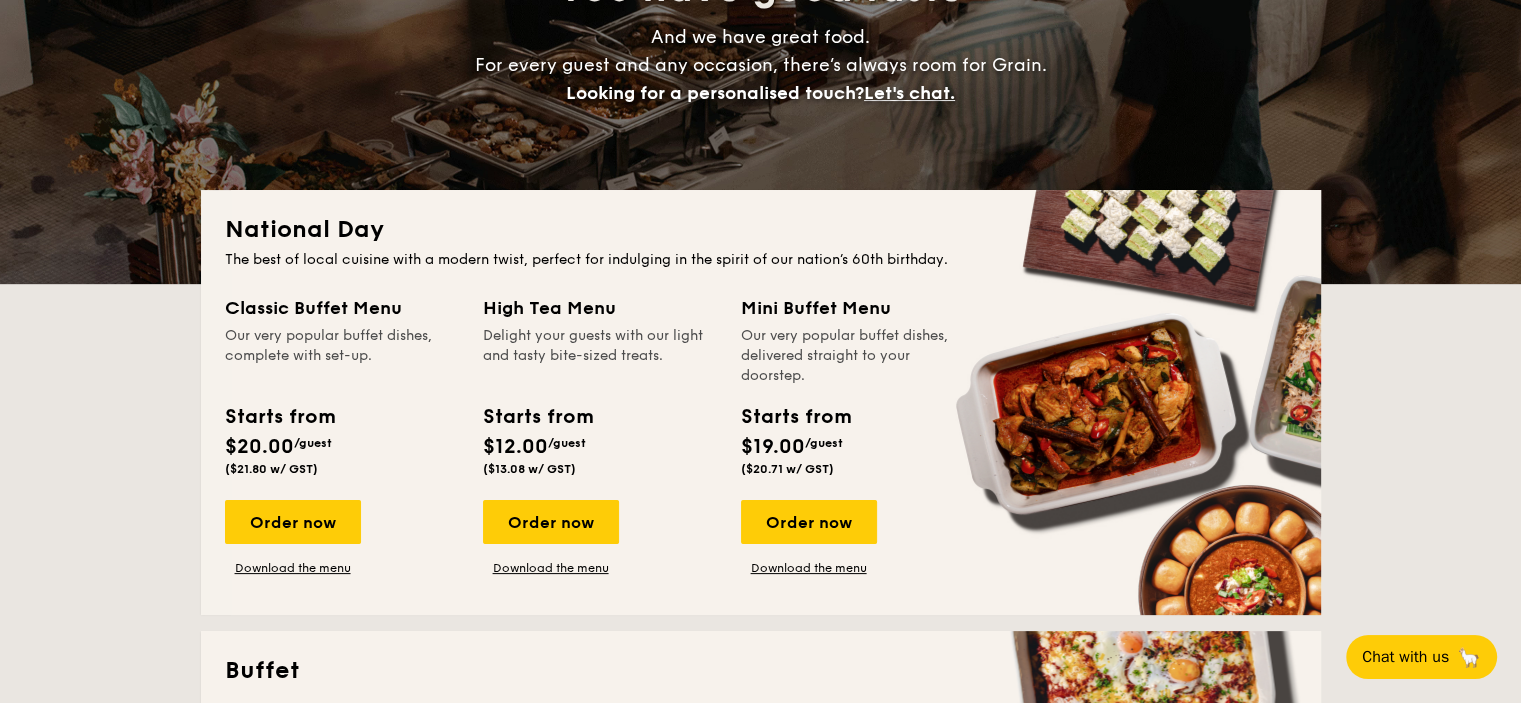 scroll, scrollTop: 0, scrollLeft: 0, axis: both 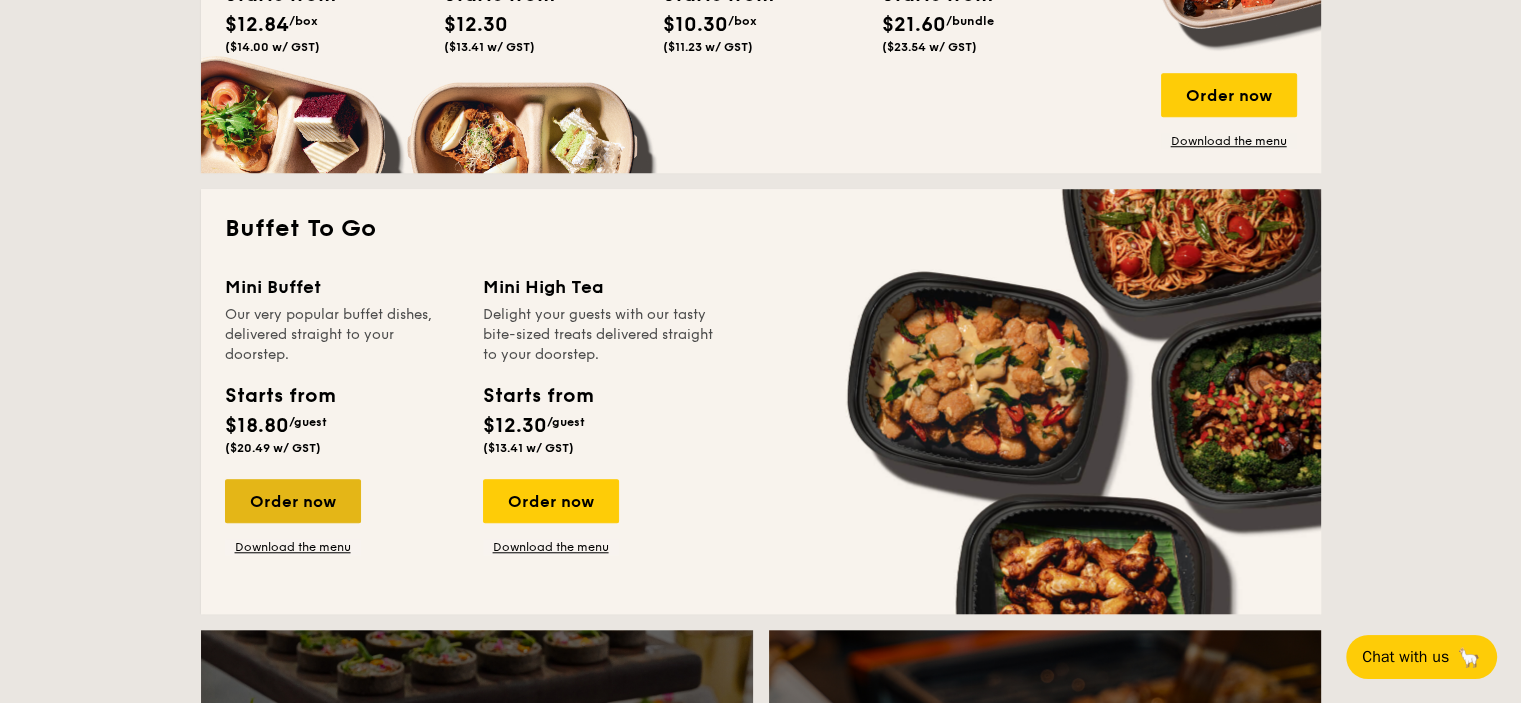 click on "Order now" at bounding box center [293, 501] 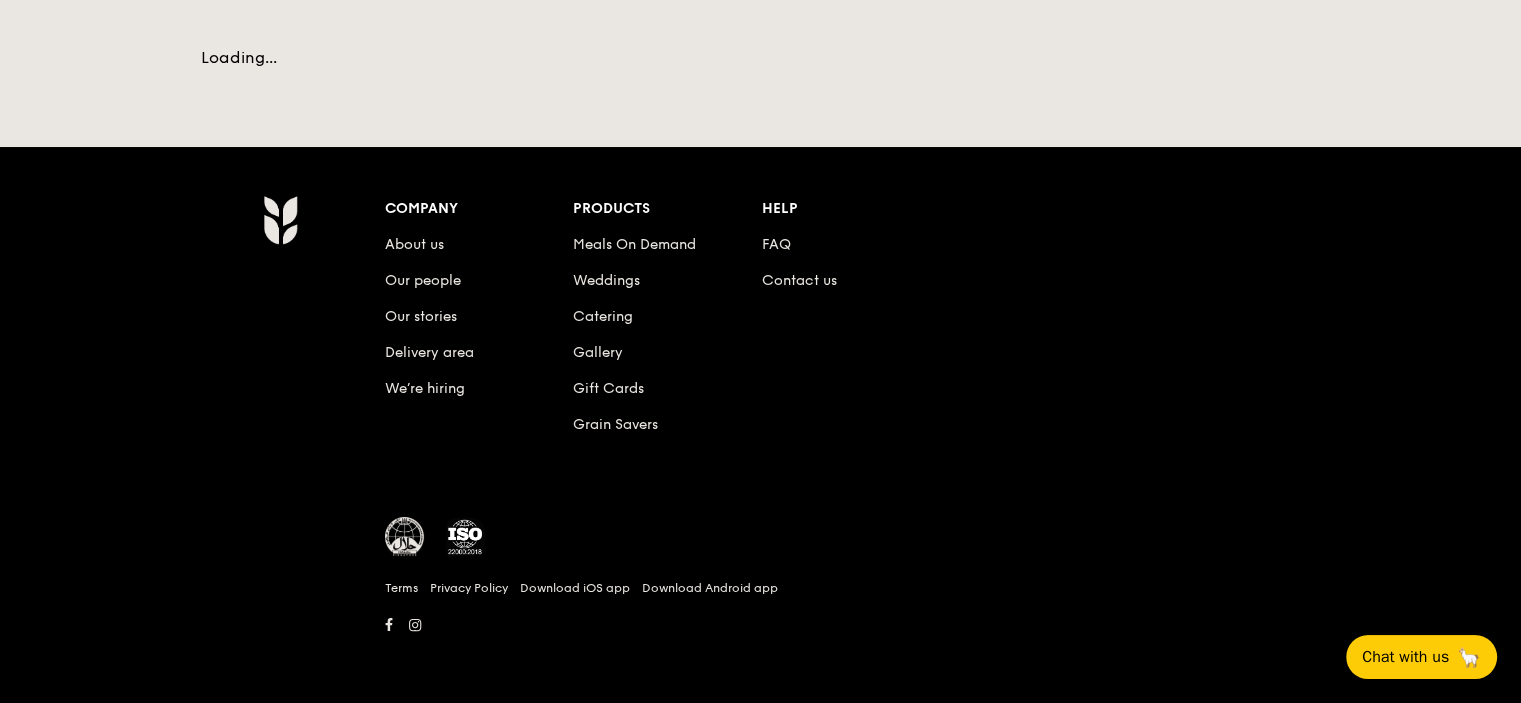 scroll, scrollTop: 0, scrollLeft: 0, axis: both 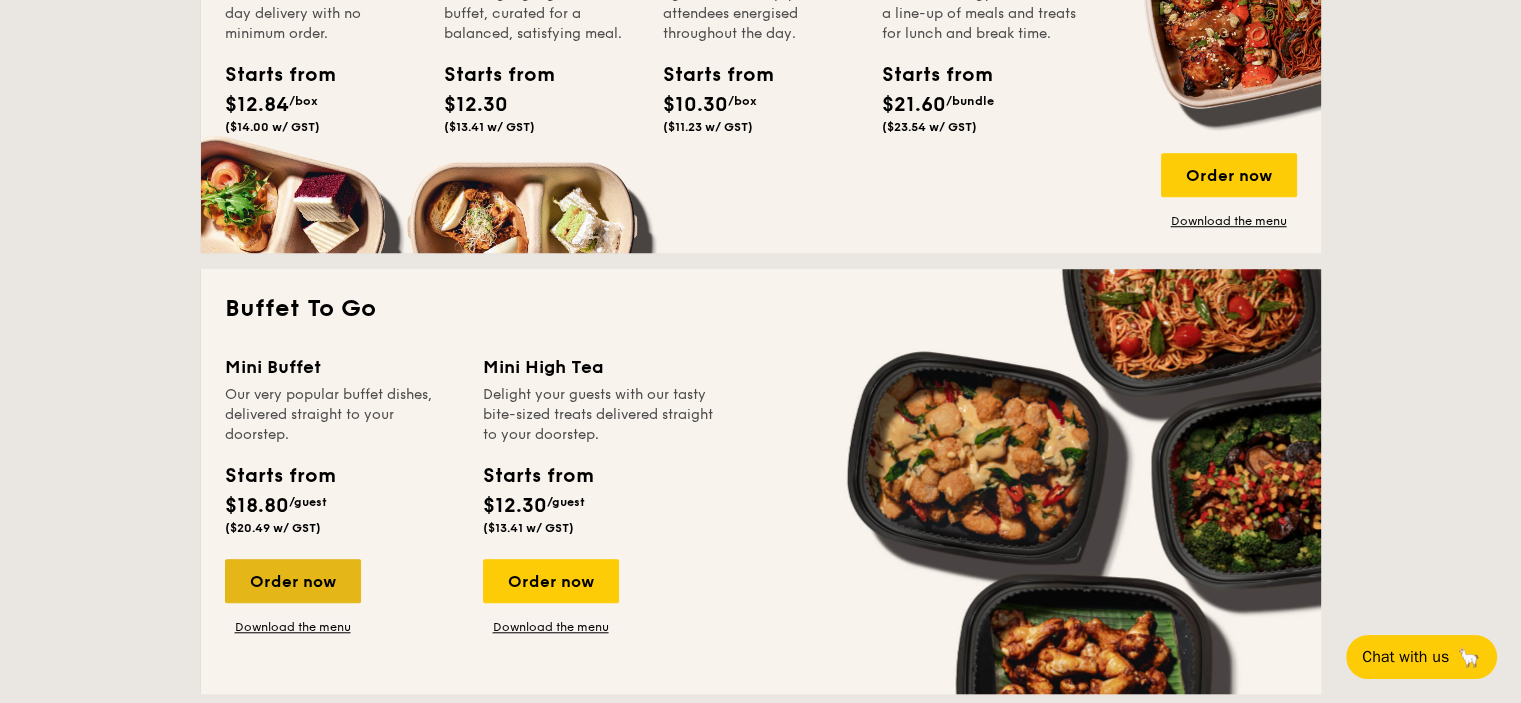 click on "Order now" at bounding box center [293, 581] 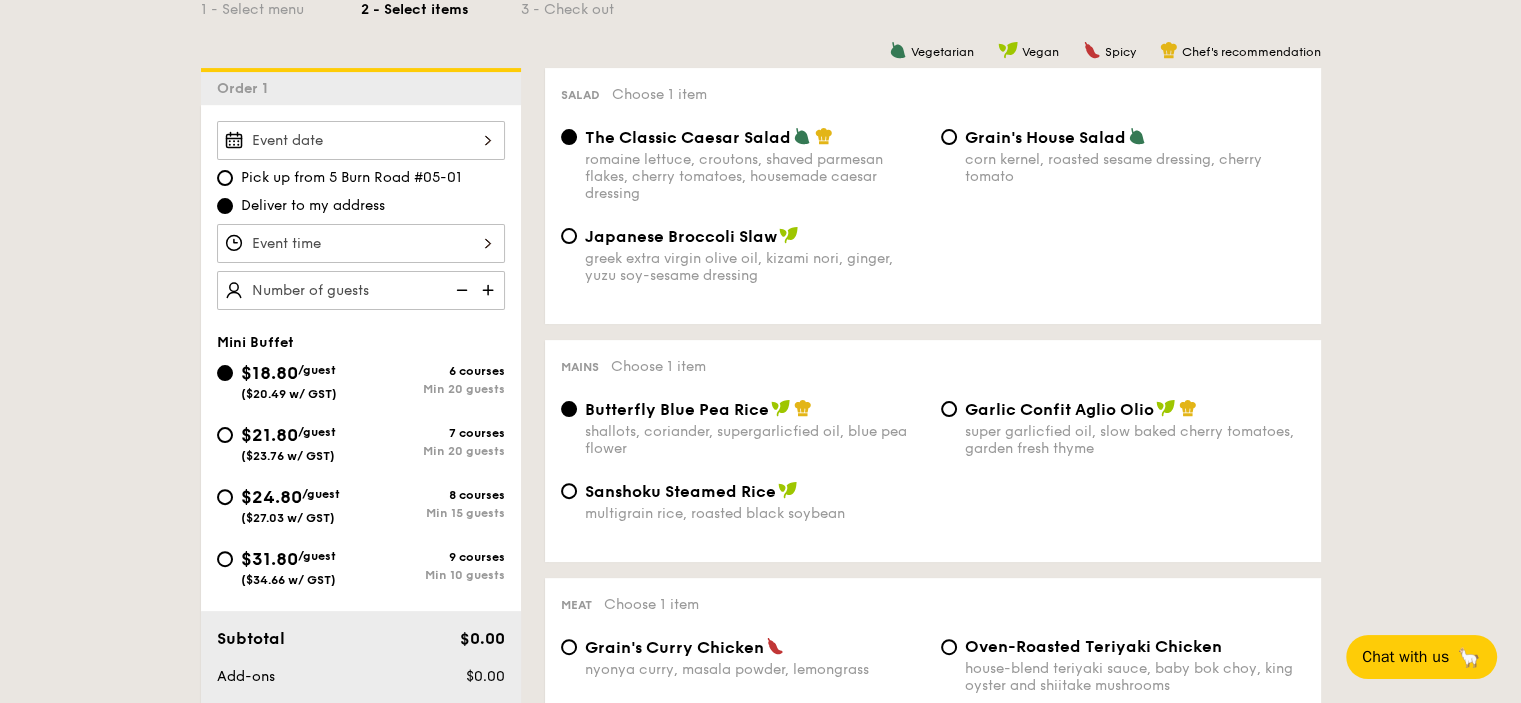 scroll, scrollTop: 500, scrollLeft: 0, axis: vertical 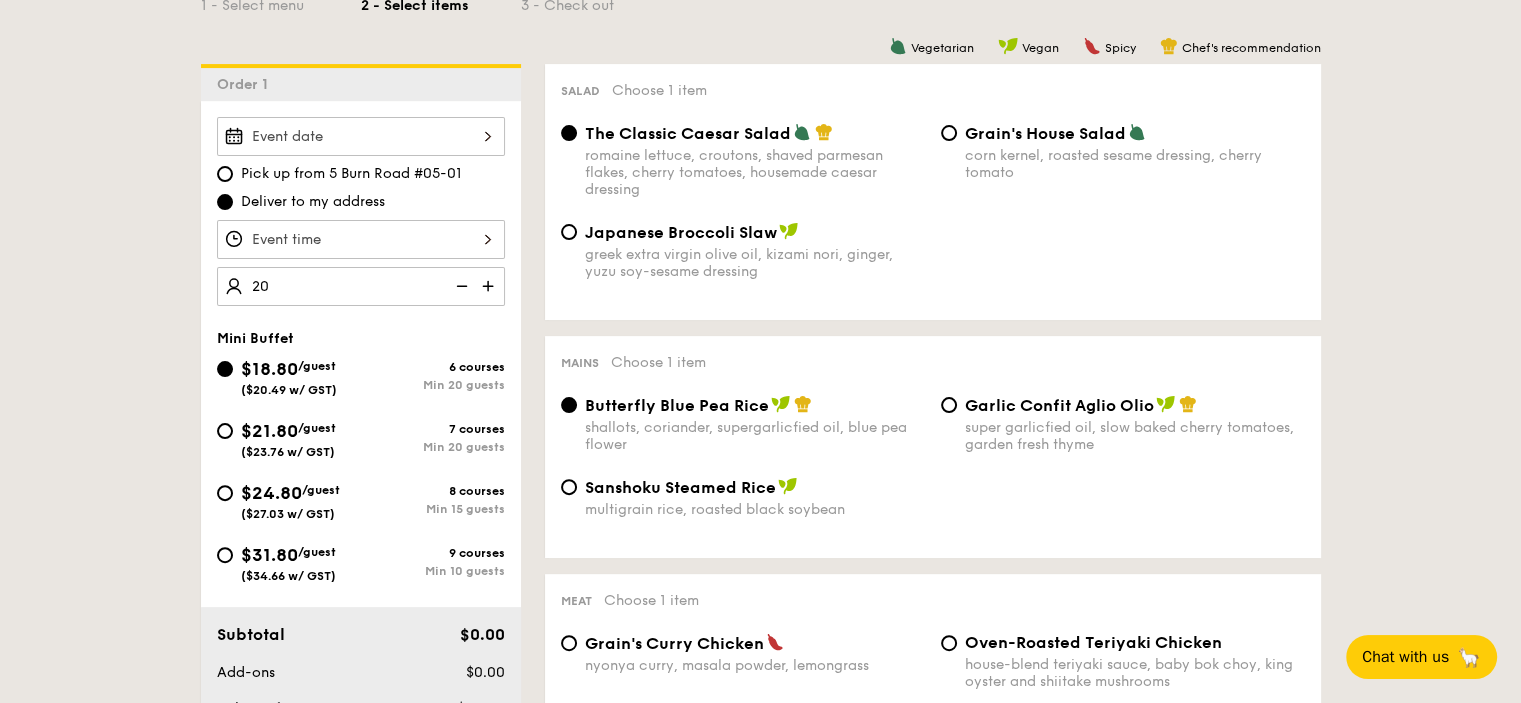 type on "20 guests" 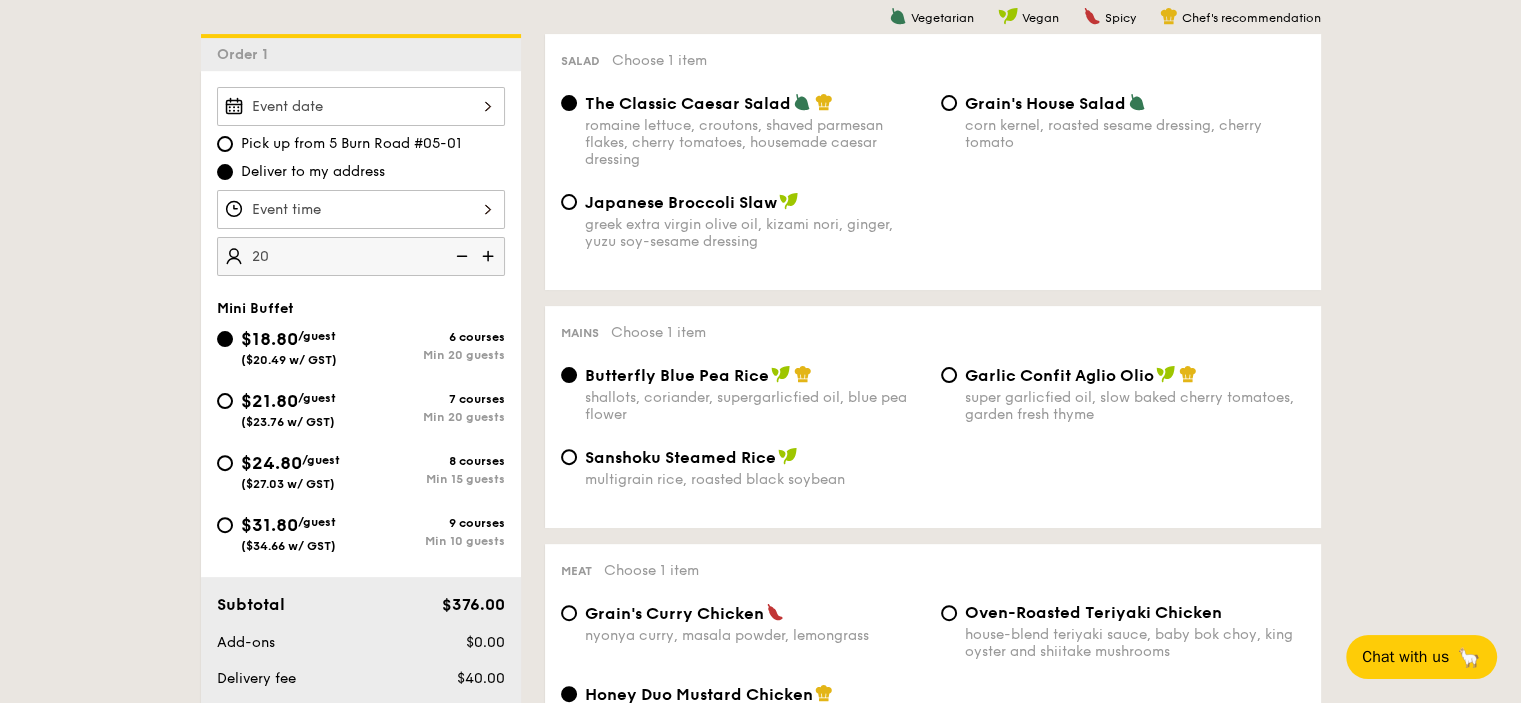 scroll, scrollTop: 500, scrollLeft: 0, axis: vertical 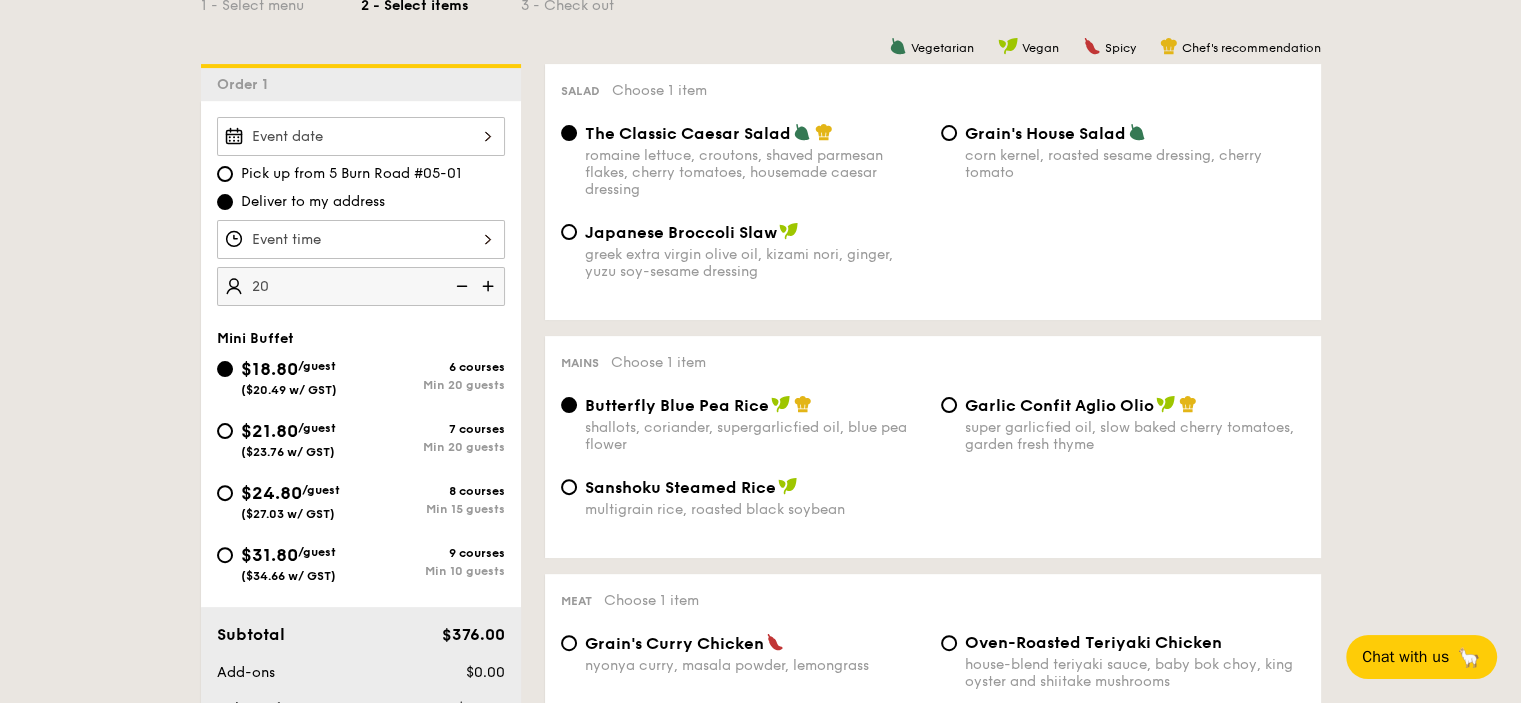 click on "Pick up from 5 Burn Road #05-01" at bounding box center [351, 174] 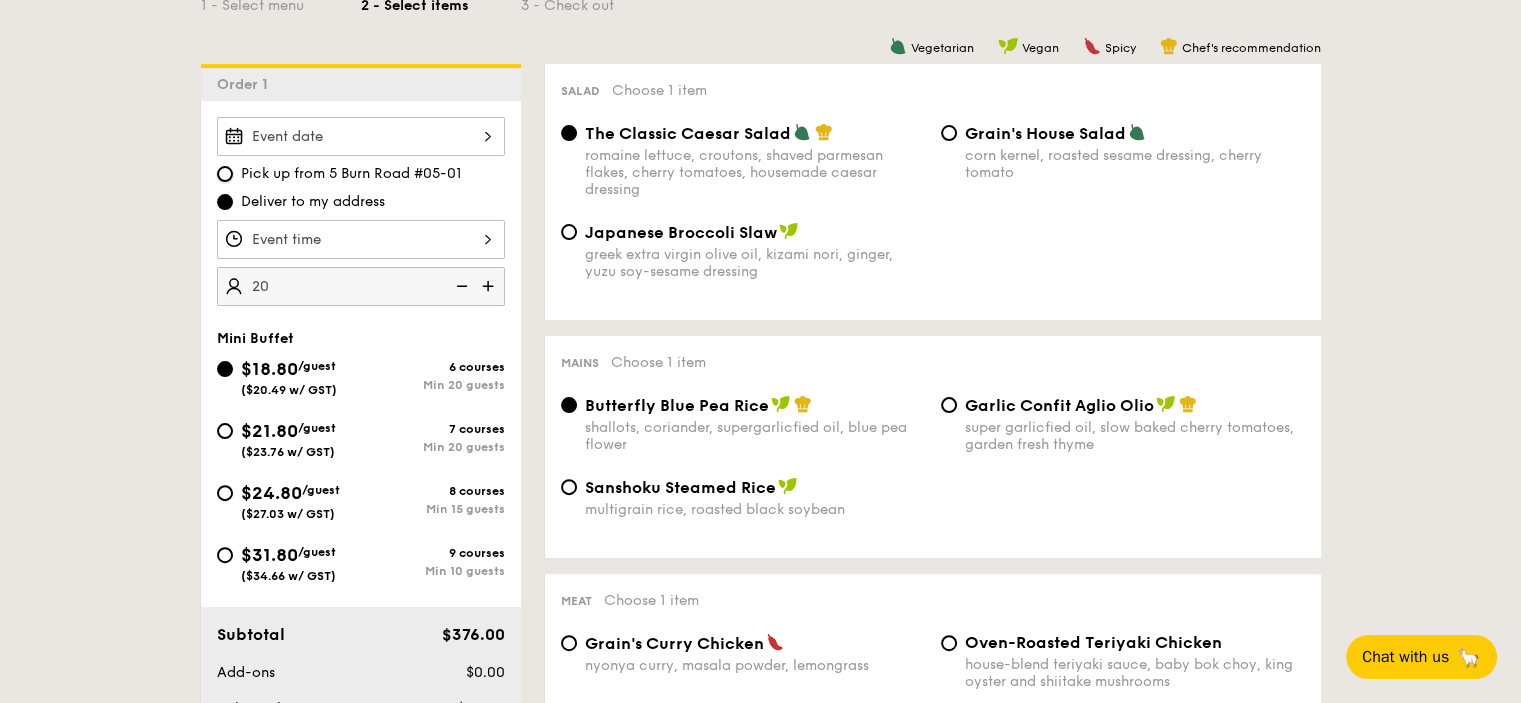 click on "Pick up from 5 Burn Road #05-01" at bounding box center [225, 174] 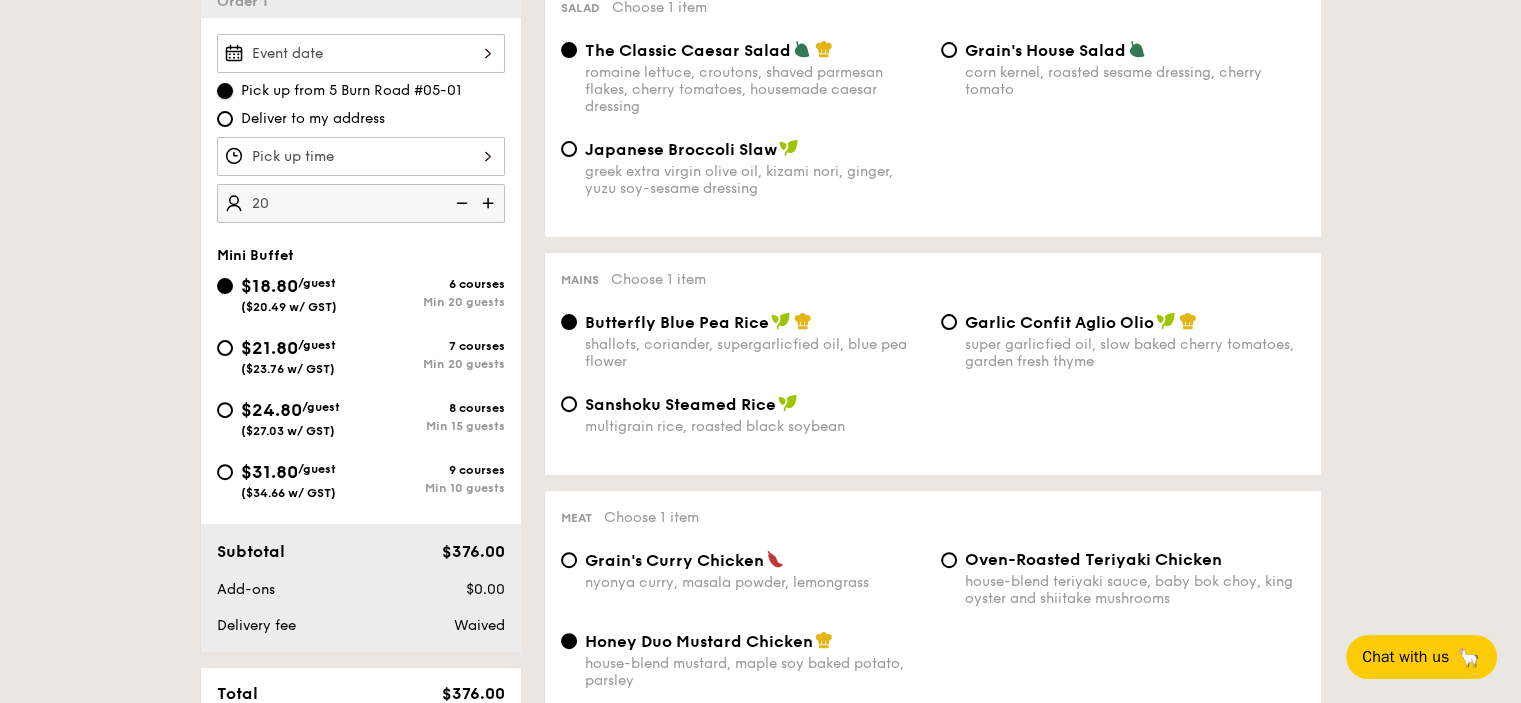 scroll, scrollTop: 700, scrollLeft: 0, axis: vertical 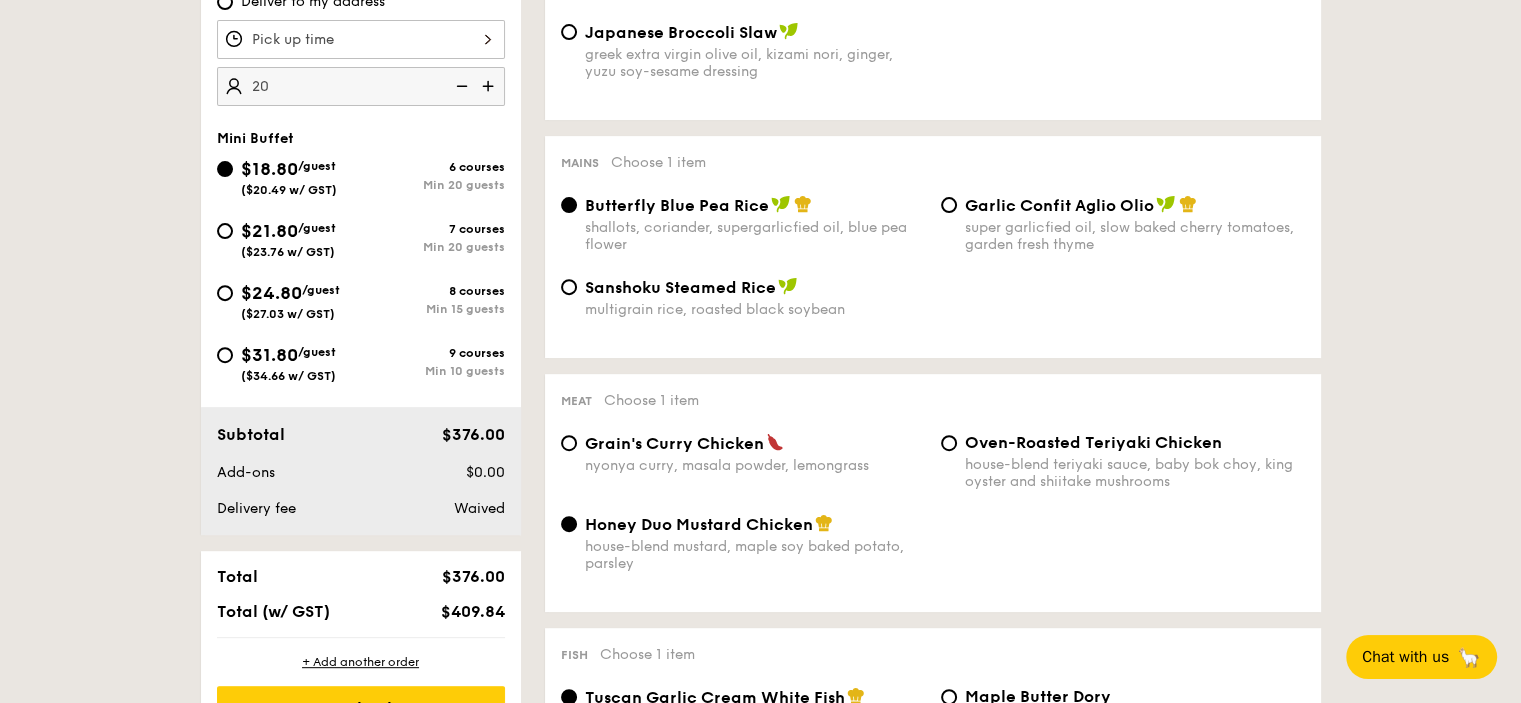 drag, startPoint x: 440, startPoint y: 607, endPoint x: 494, endPoint y: 610, distance: 54.08327 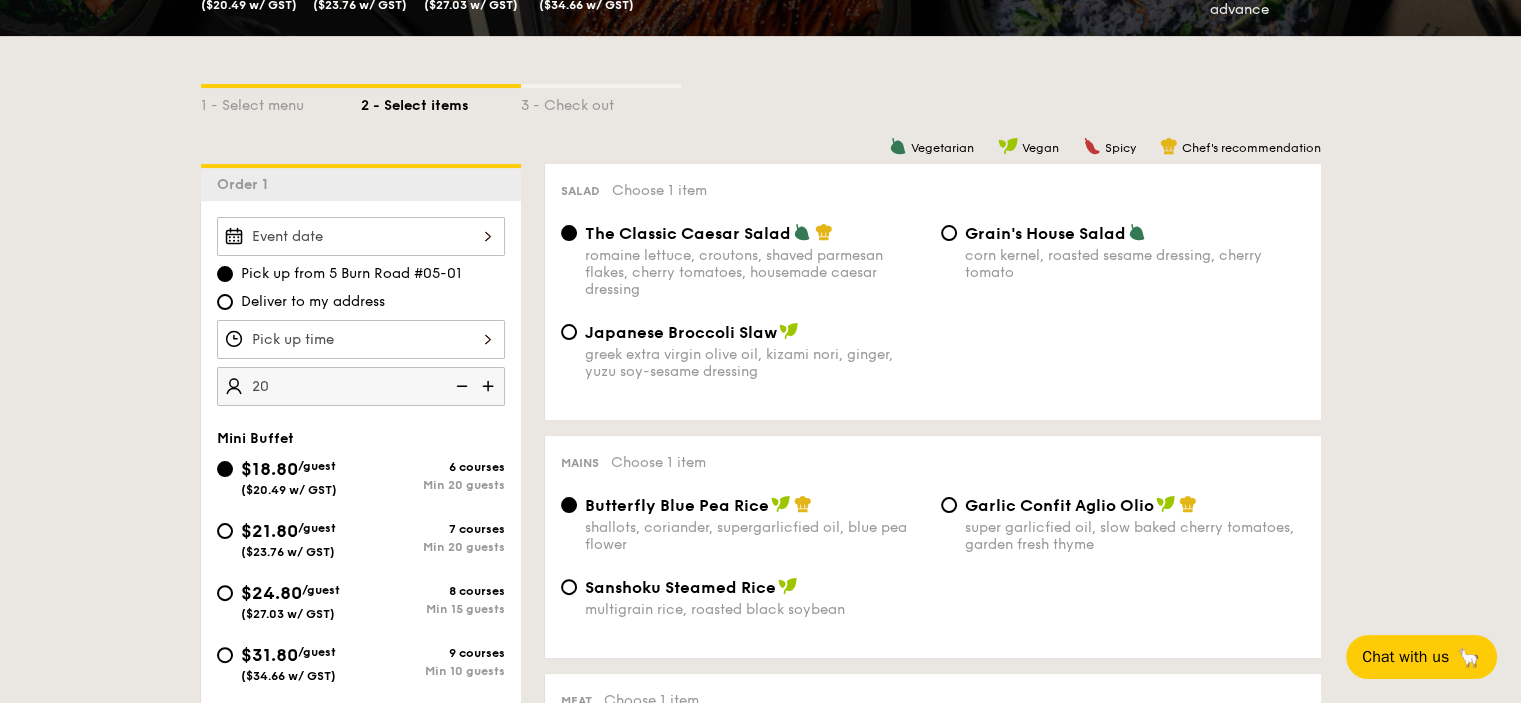 click on "Deliver to my address" at bounding box center [313, 302] 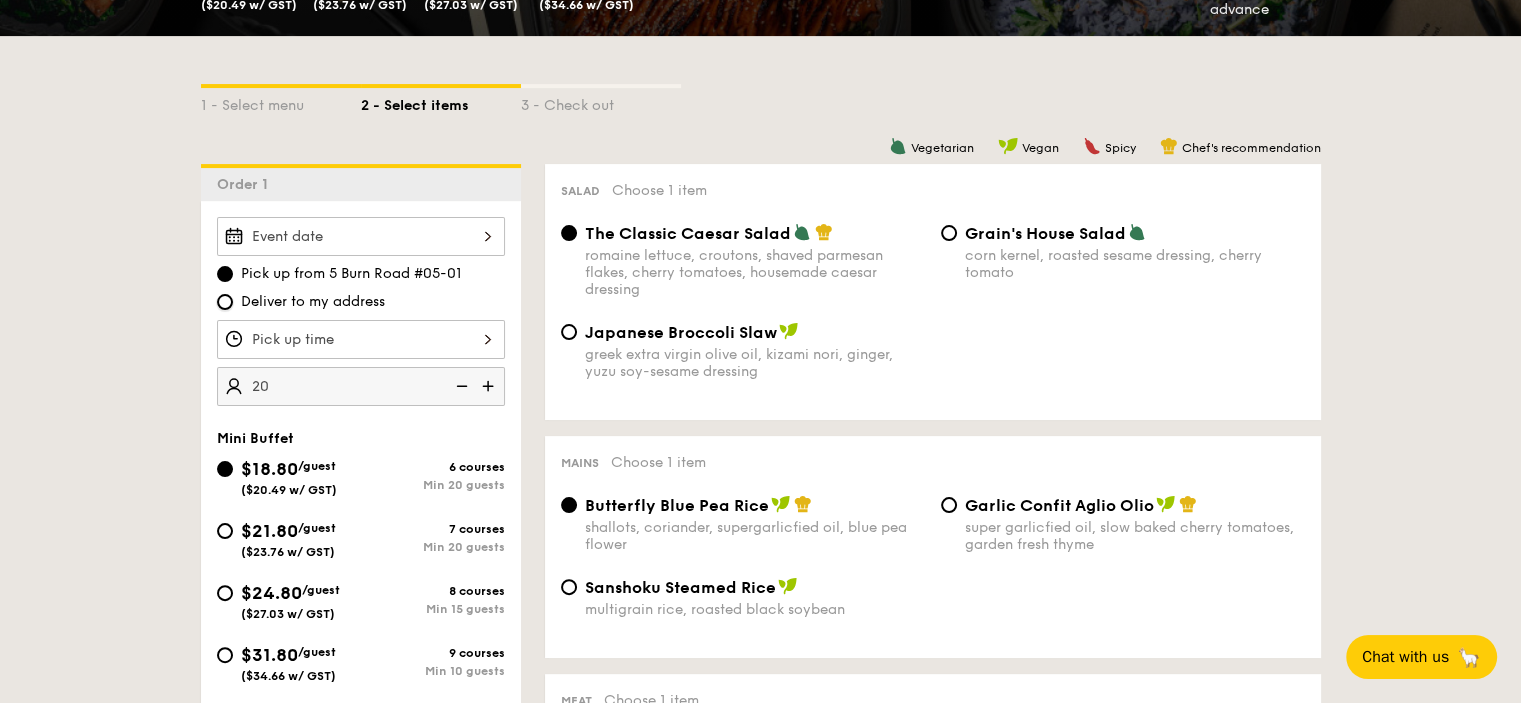 click on "Deliver to my address" at bounding box center [225, 302] 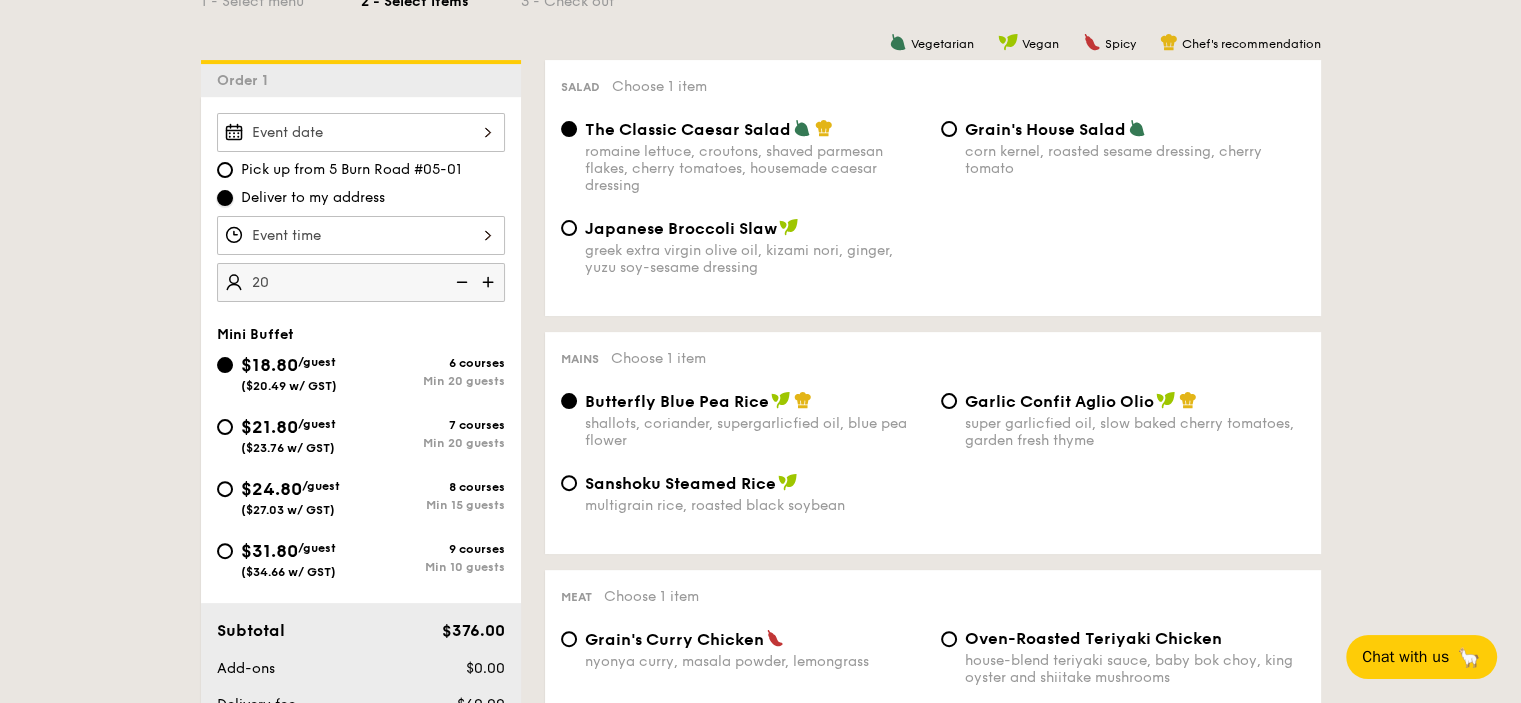scroll, scrollTop: 400, scrollLeft: 0, axis: vertical 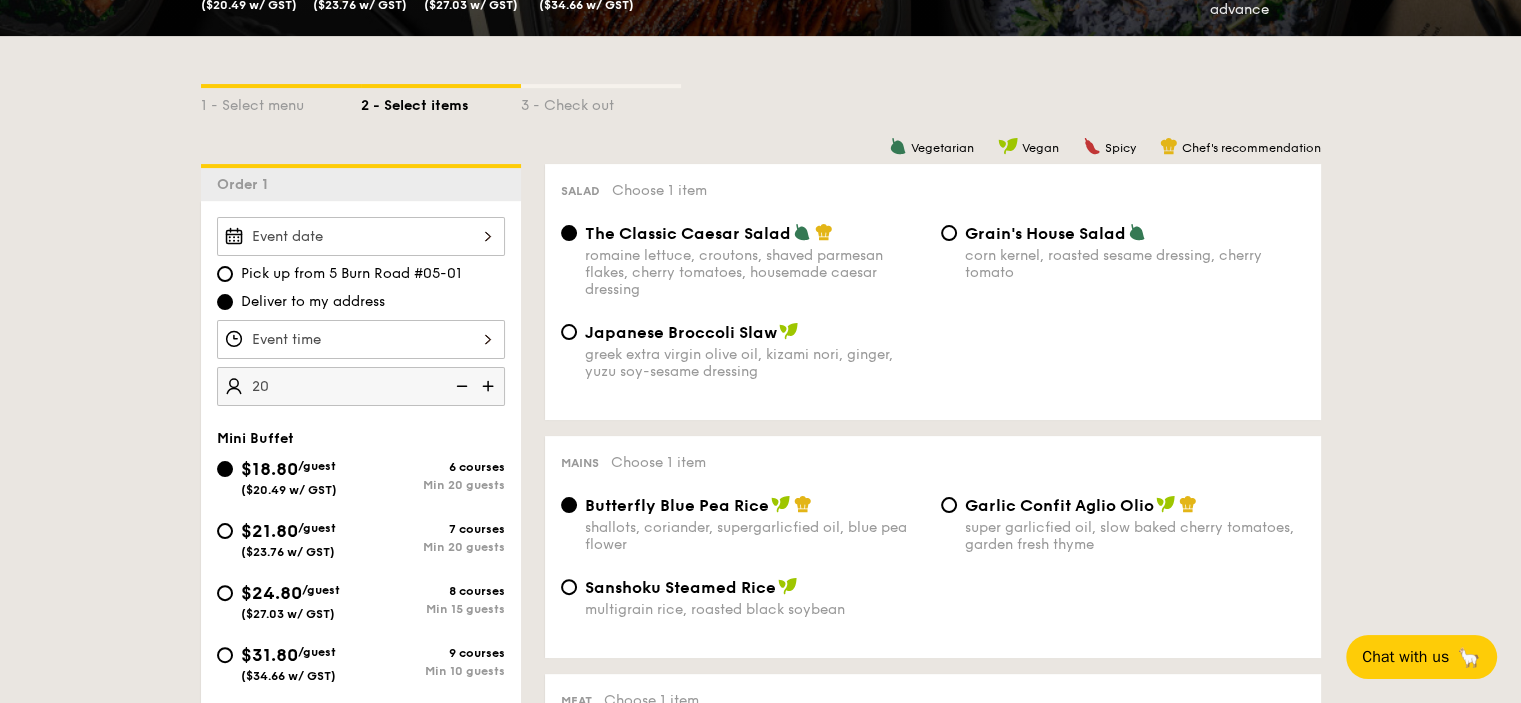 click on "Pick up from 5 Burn Road #05-01" at bounding box center (351, 274) 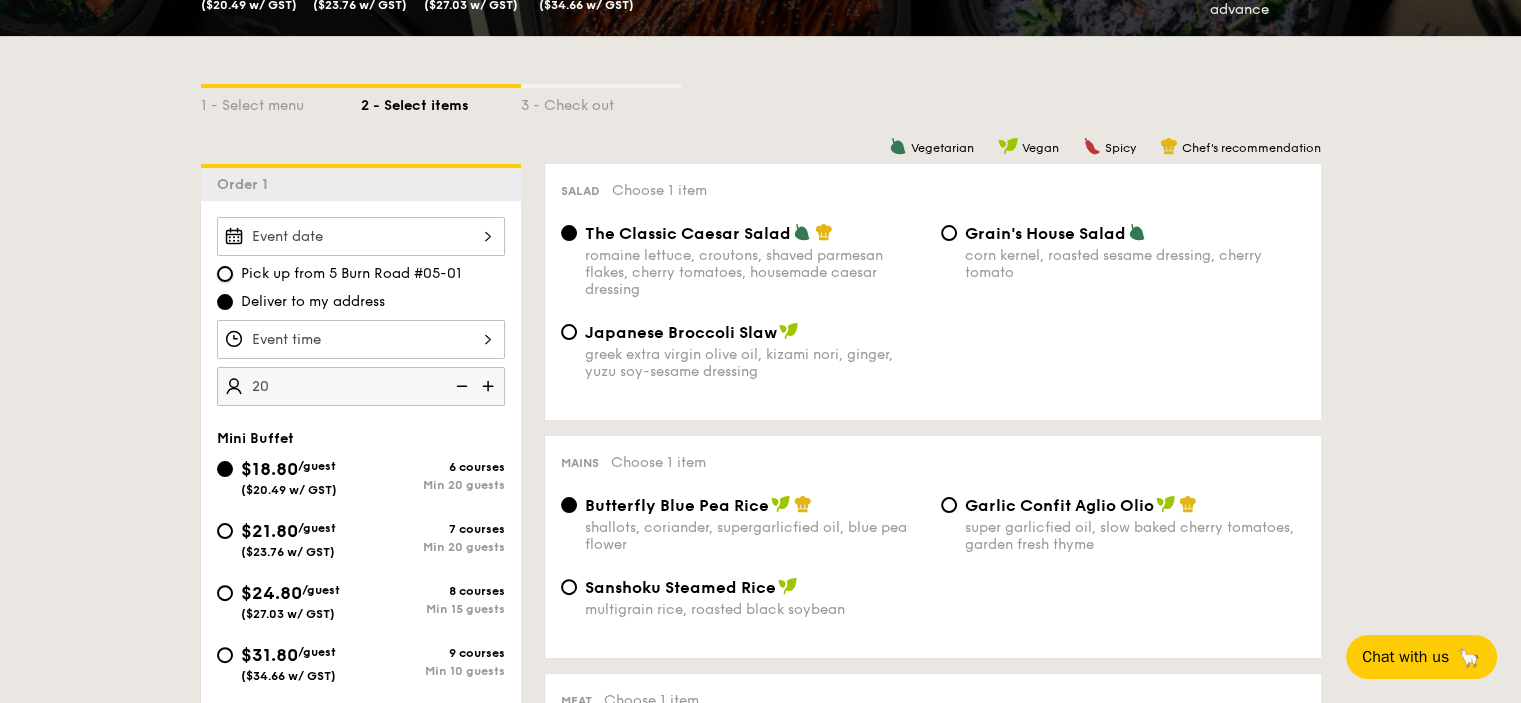 click on "Pick up from 5 Burn Road #05-01" at bounding box center (225, 274) 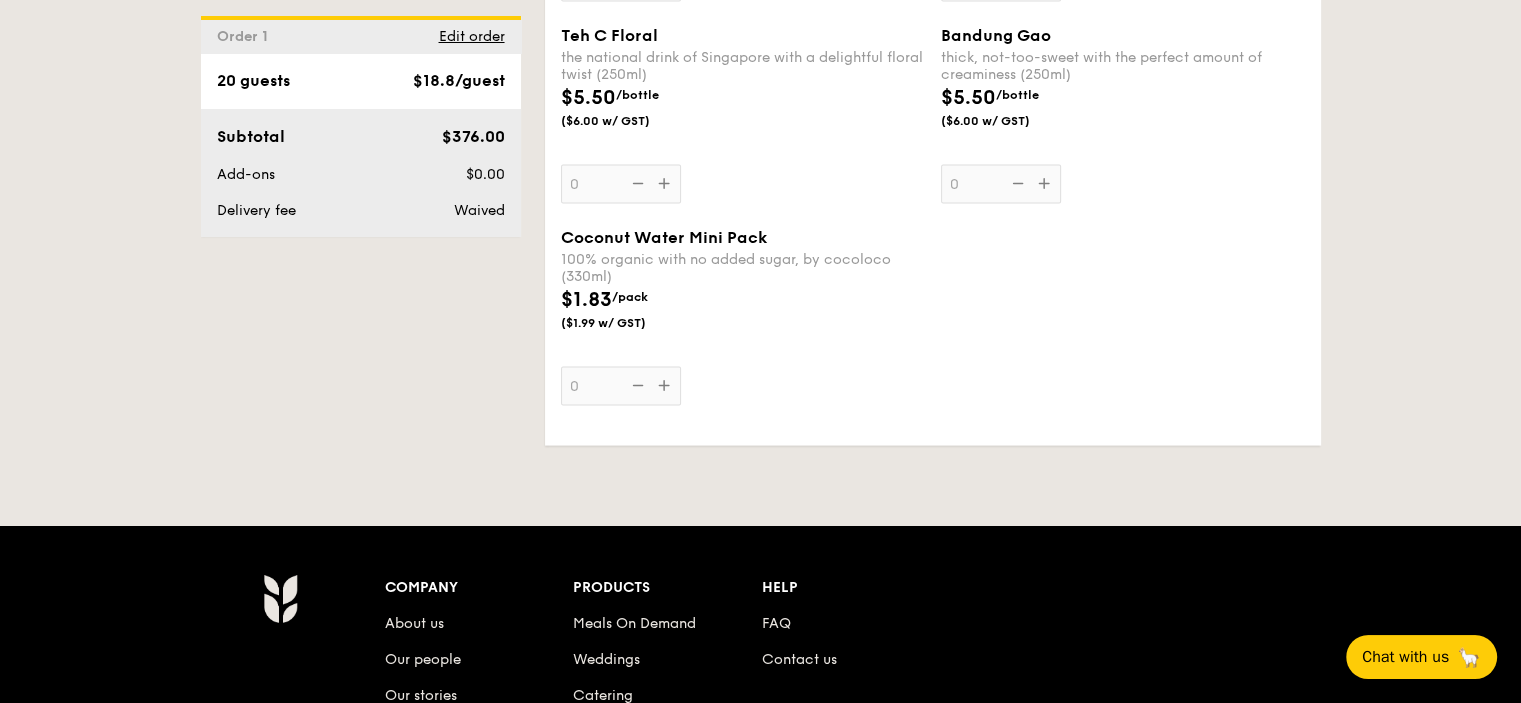 scroll, scrollTop: 4200, scrollLeft: 0, axis: vertical 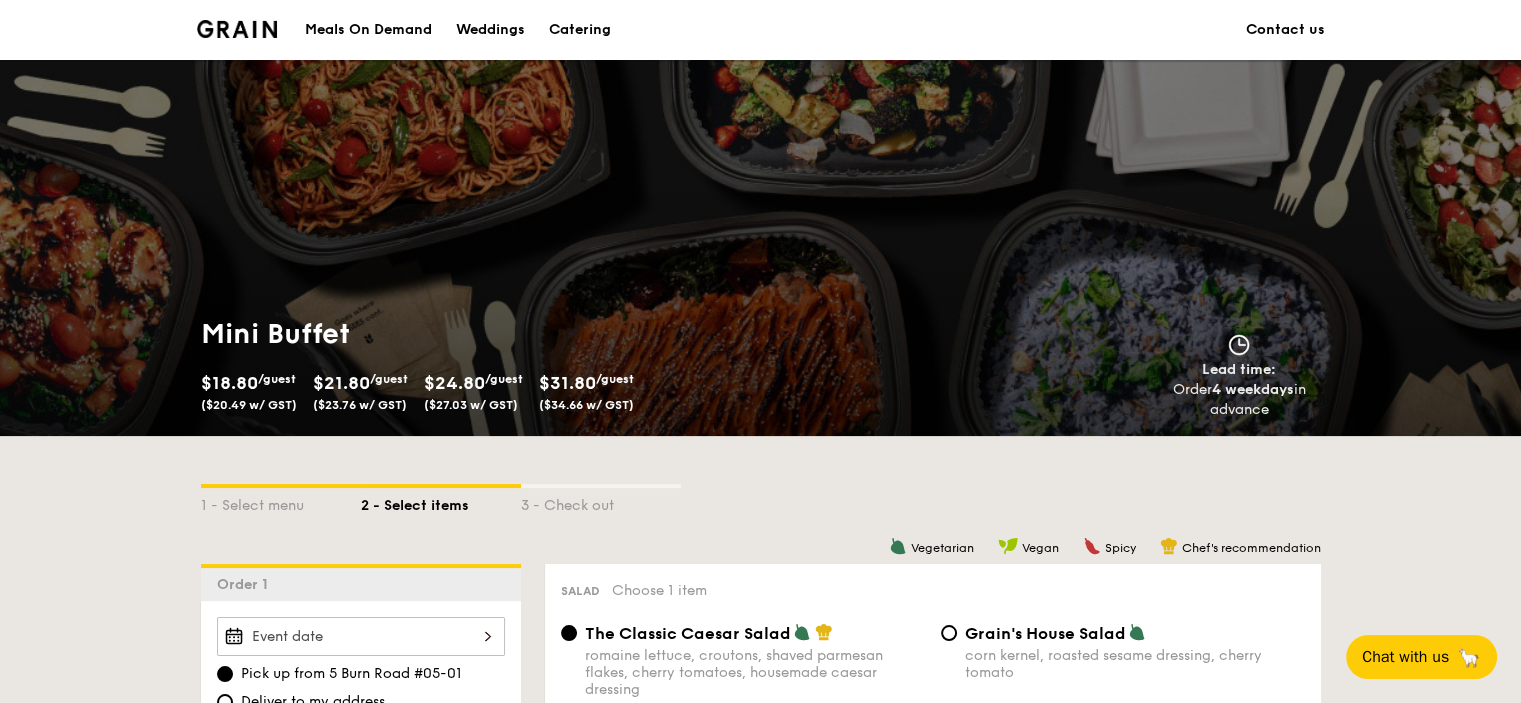 click on "Catering" at bounding box center (580, 30) 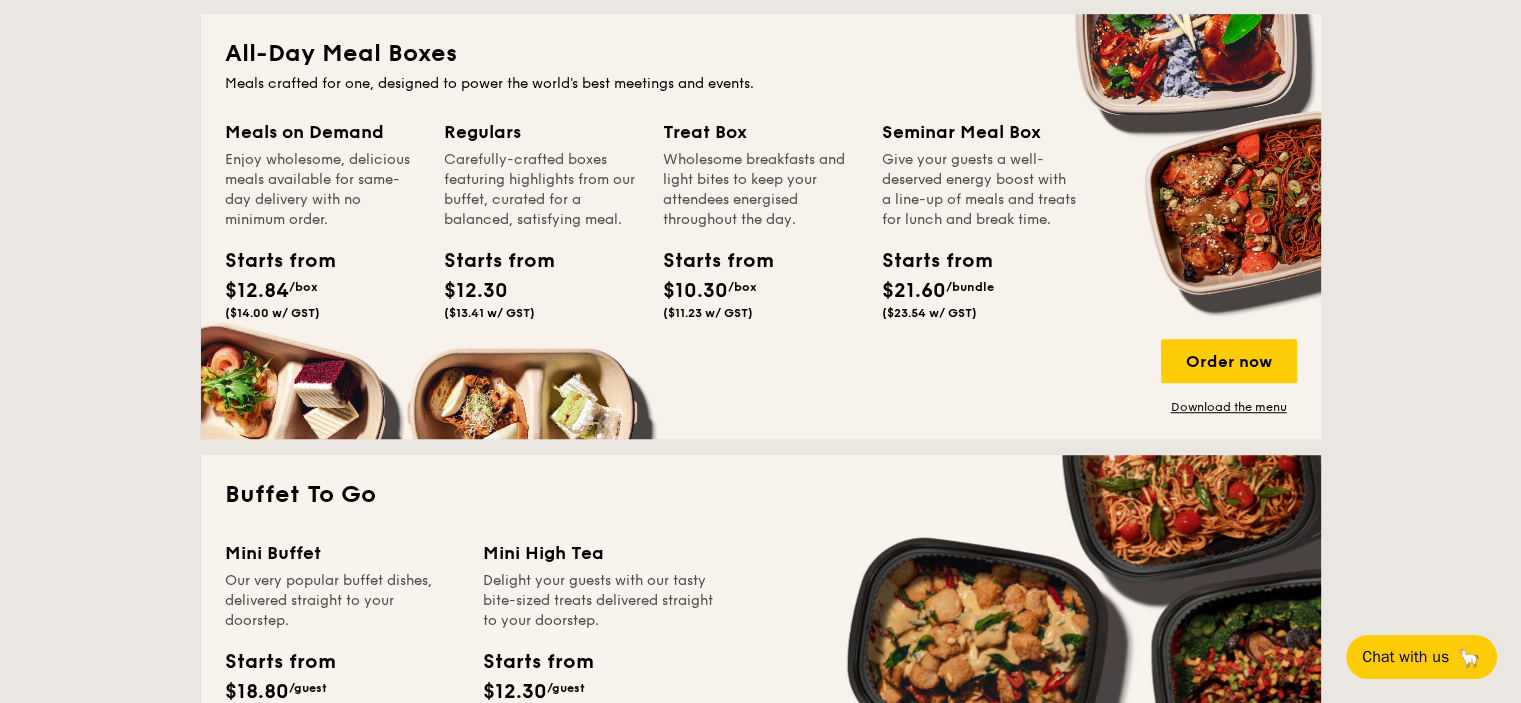 scroll, scrollTop: 1300, scrollLeft: 0, axis: vertical 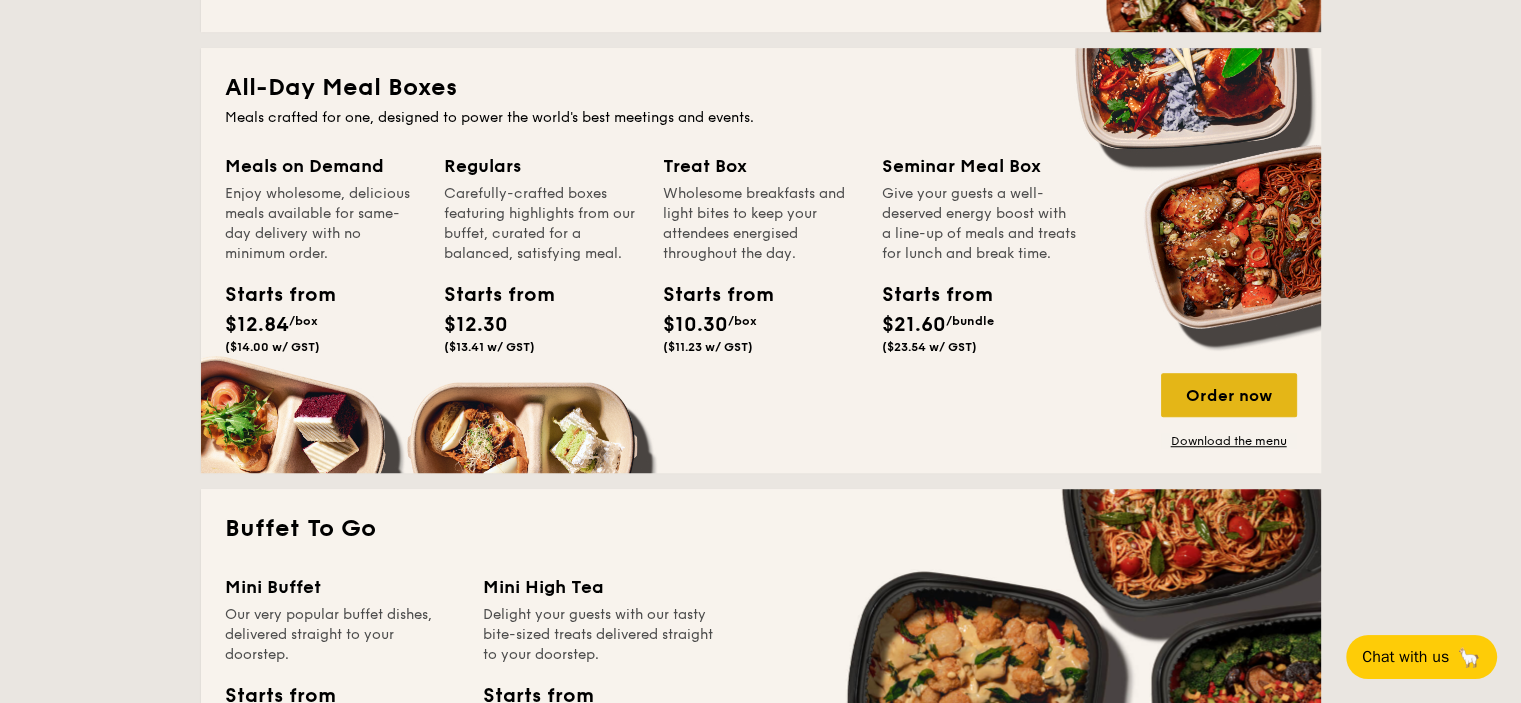 click on "Order now" at bounding box center [1229, 395] 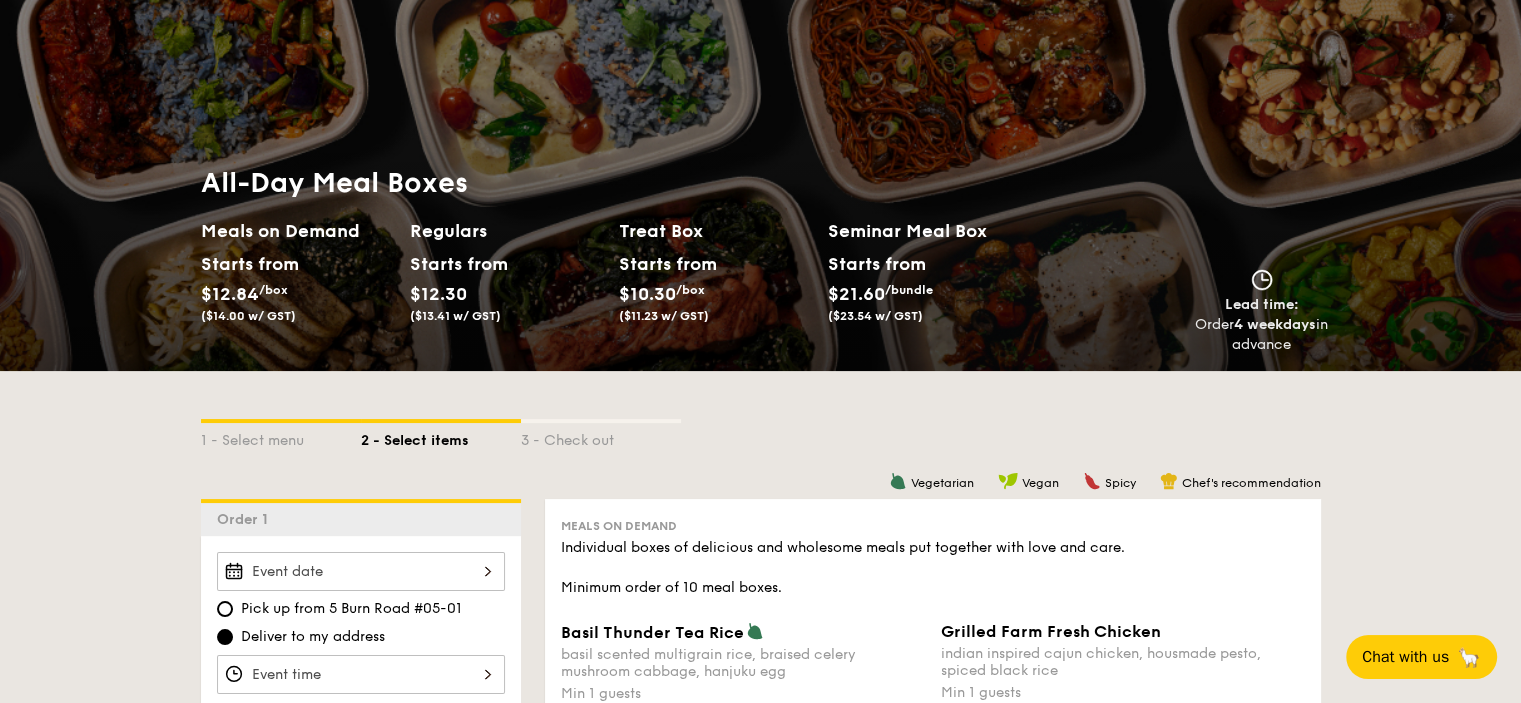scroll, scrollTop: 0, scrollLeft: 0, axis: both 